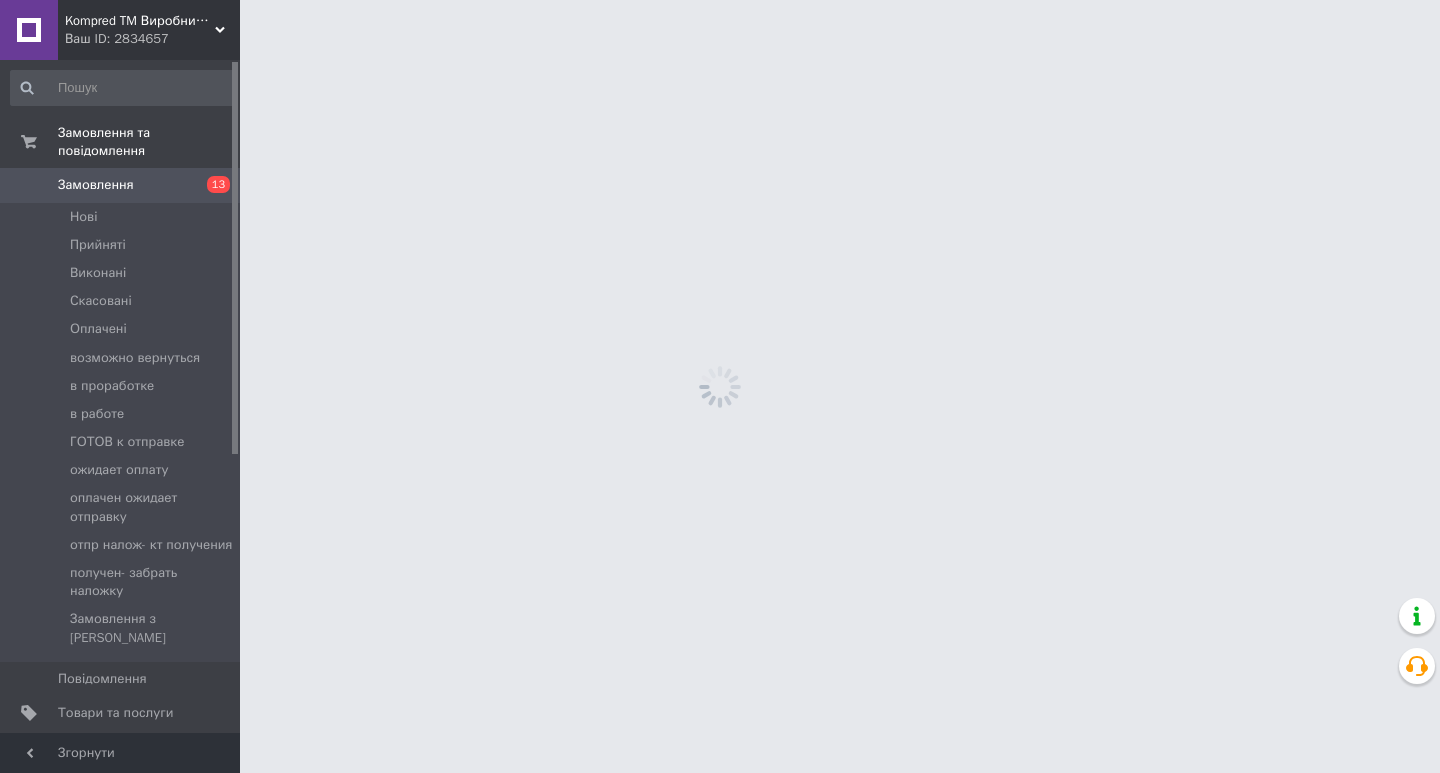 scroll, scrollTop: 0, scrollLeft: 0, axis: both 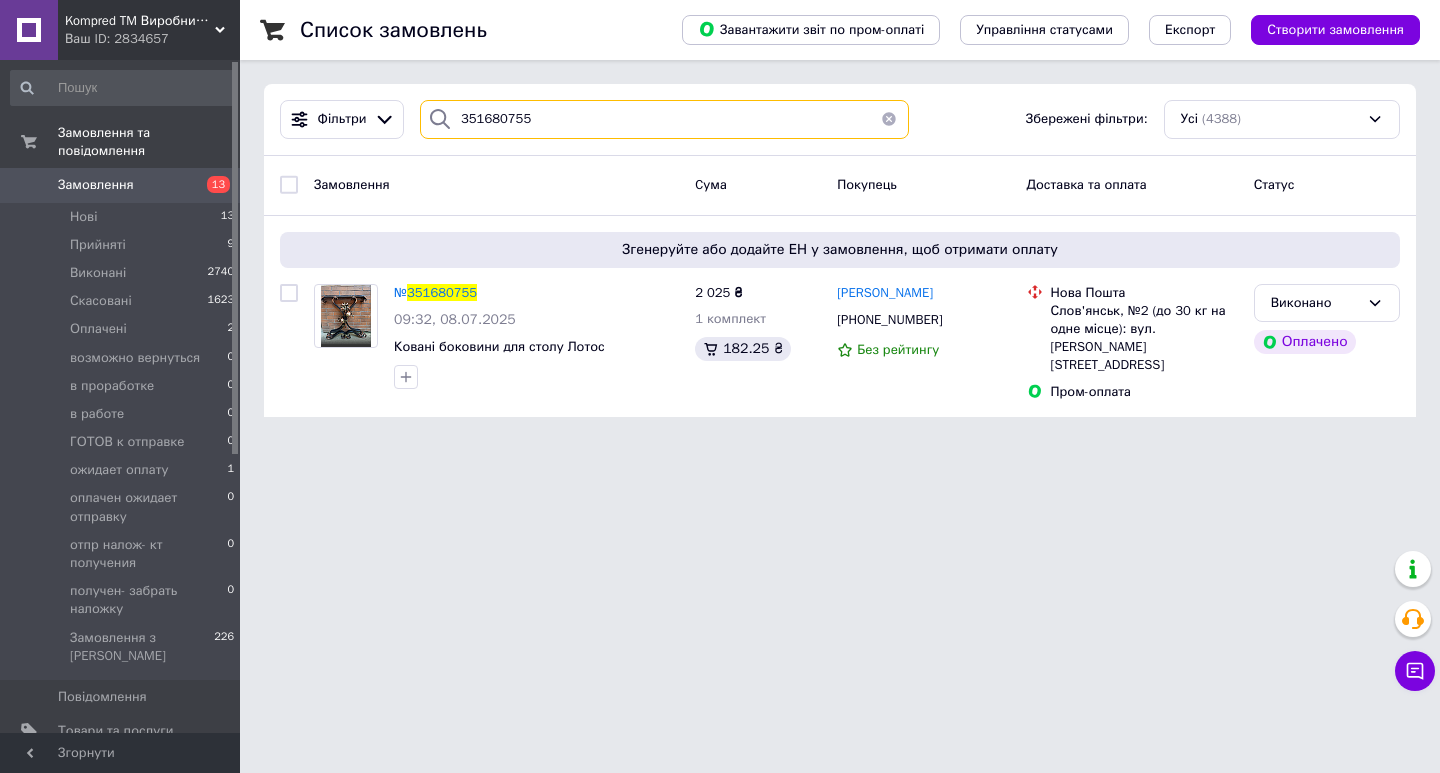 drag, startPoint x: 560, startPoint y: 120, endPoint x: 459, endPoint y: 111, distance: 101.4002 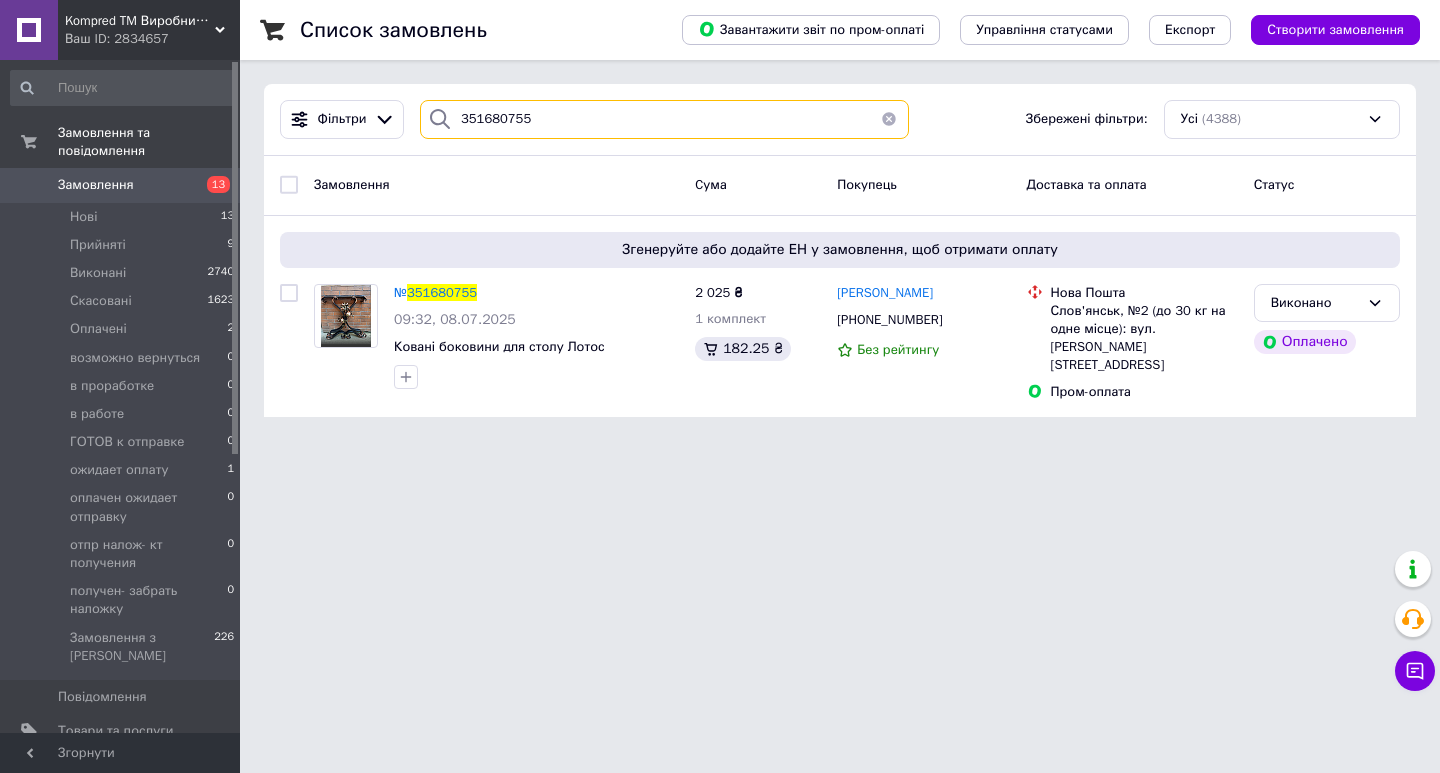 paste on "2278430" 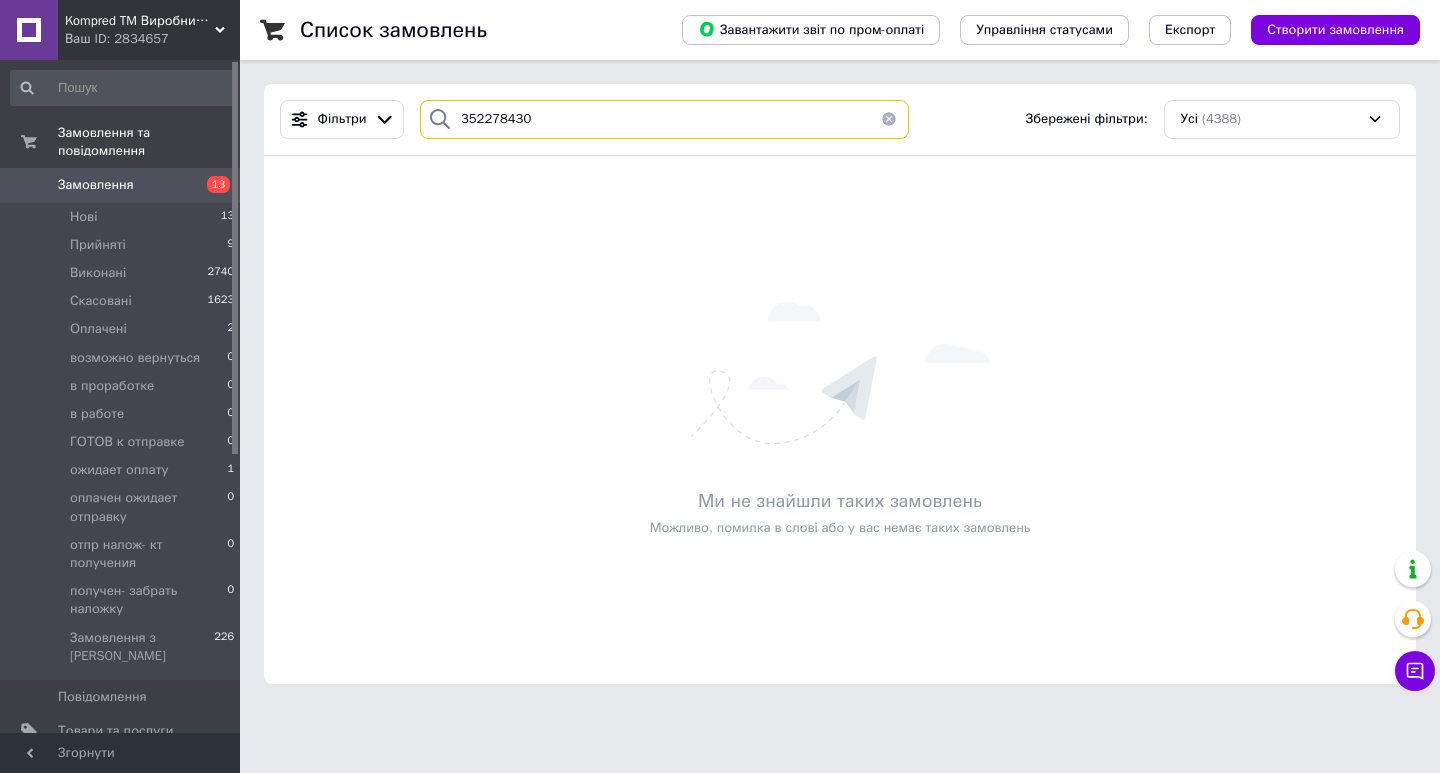 type on "352278430" 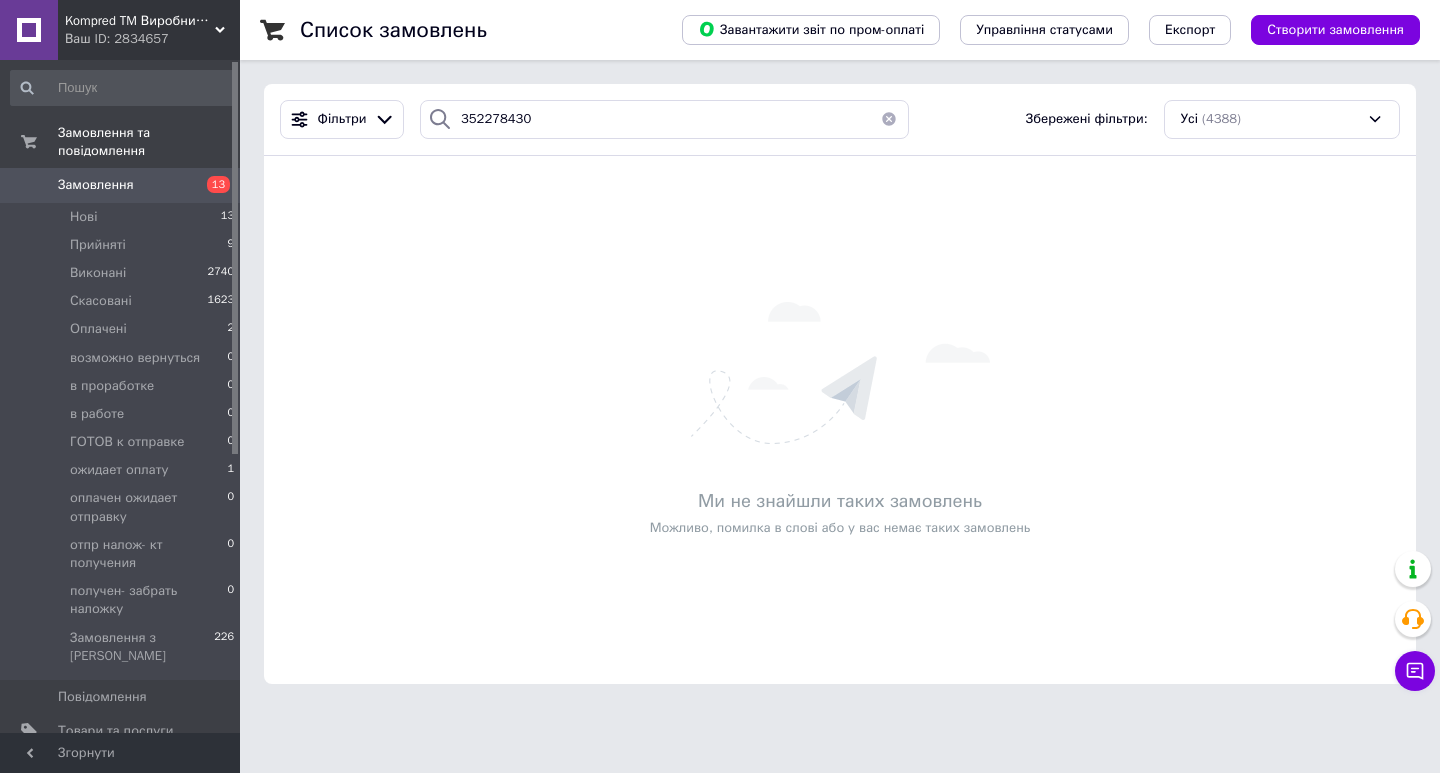 click on "Замовлення" at bounding box center [121, 185] 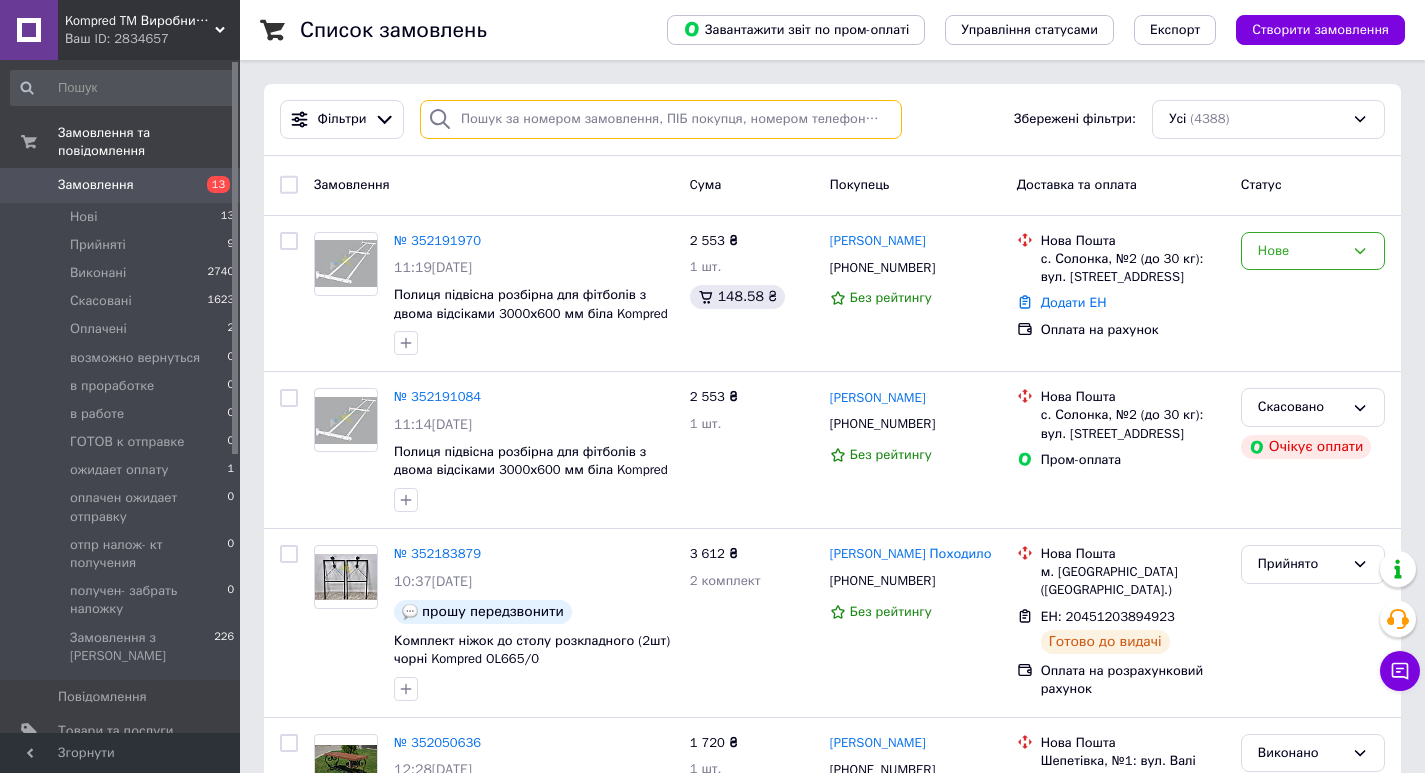 click at bounding box center [661, 119] 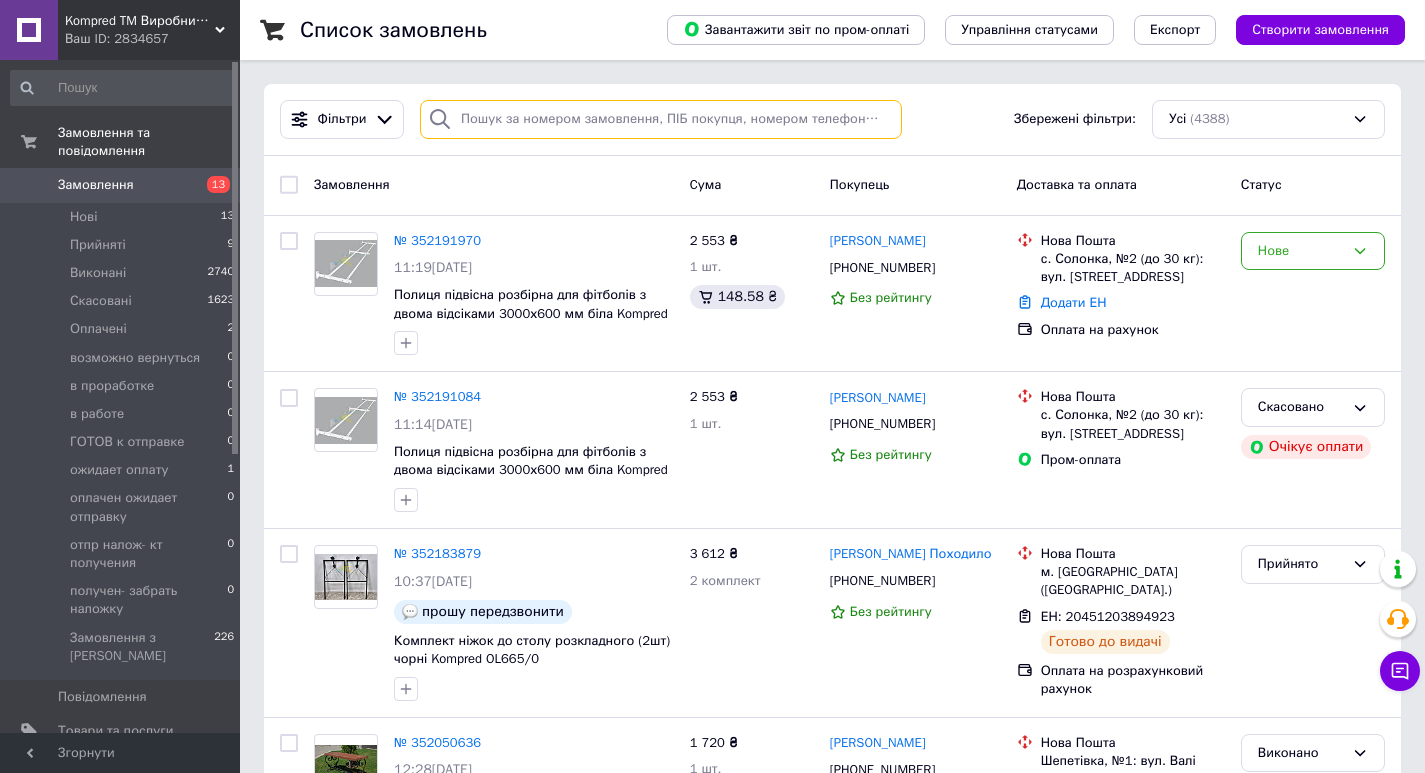 paste on "352278430" 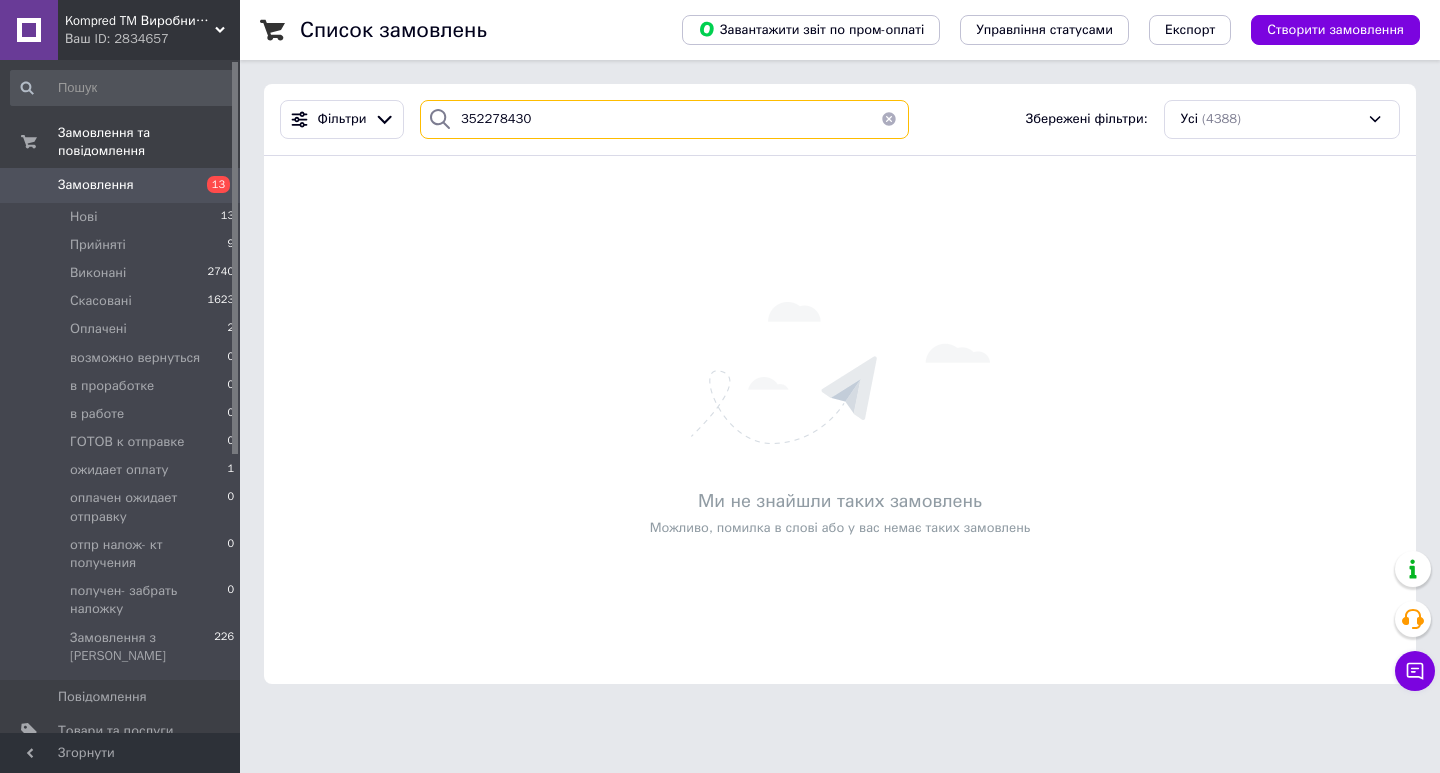 type on "352278430" 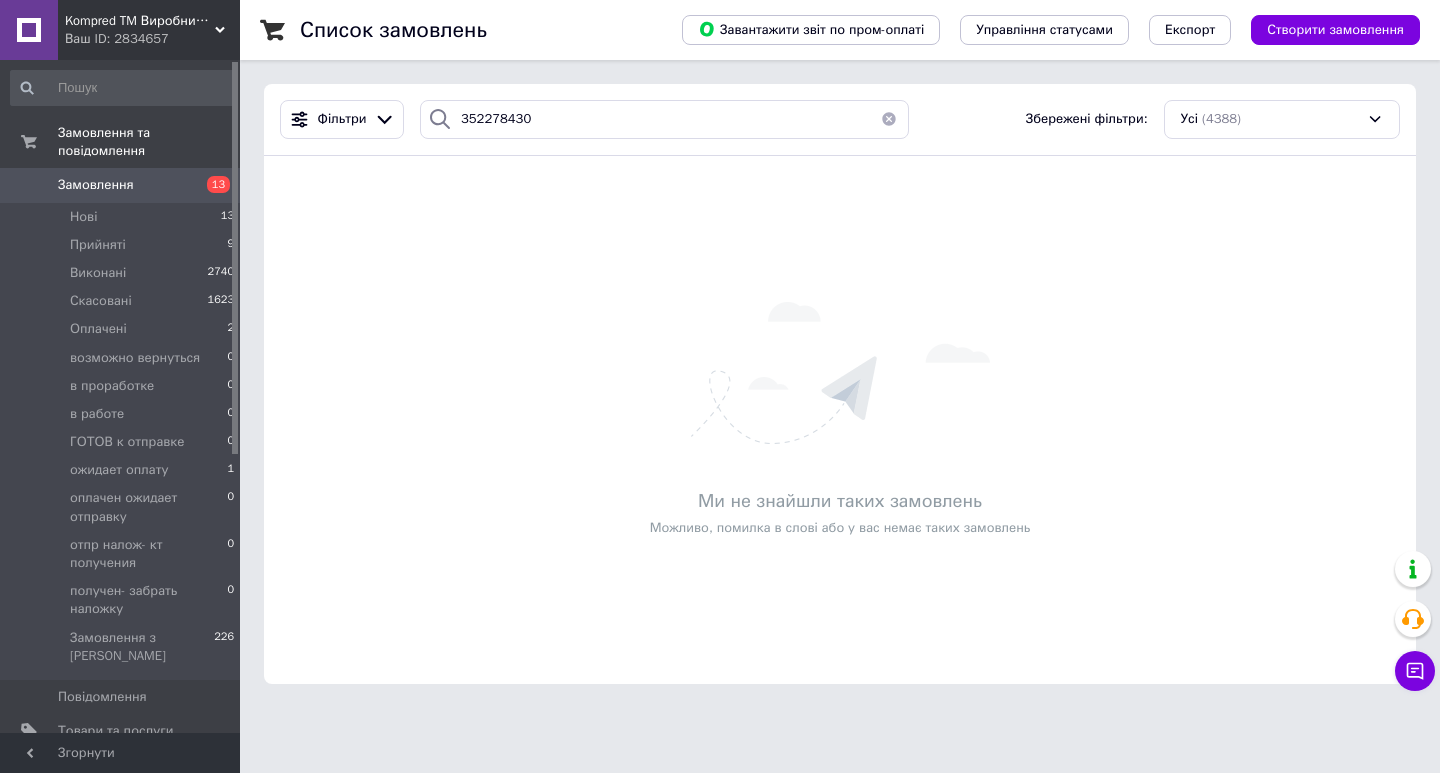 click on "Ваш ID: 2834657" at bounding box center [152, 39] 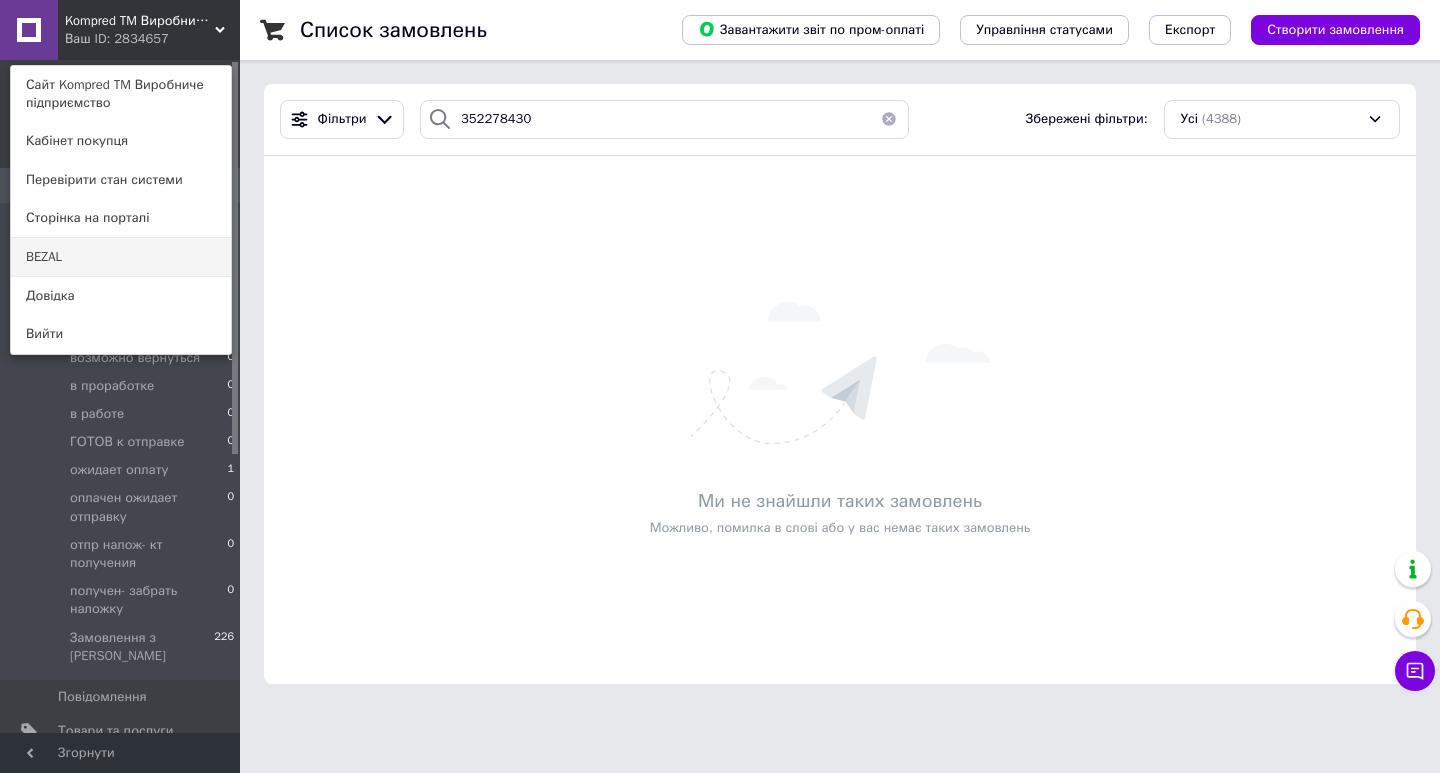 click on "BEZAL" at bounding box center (121, 257) 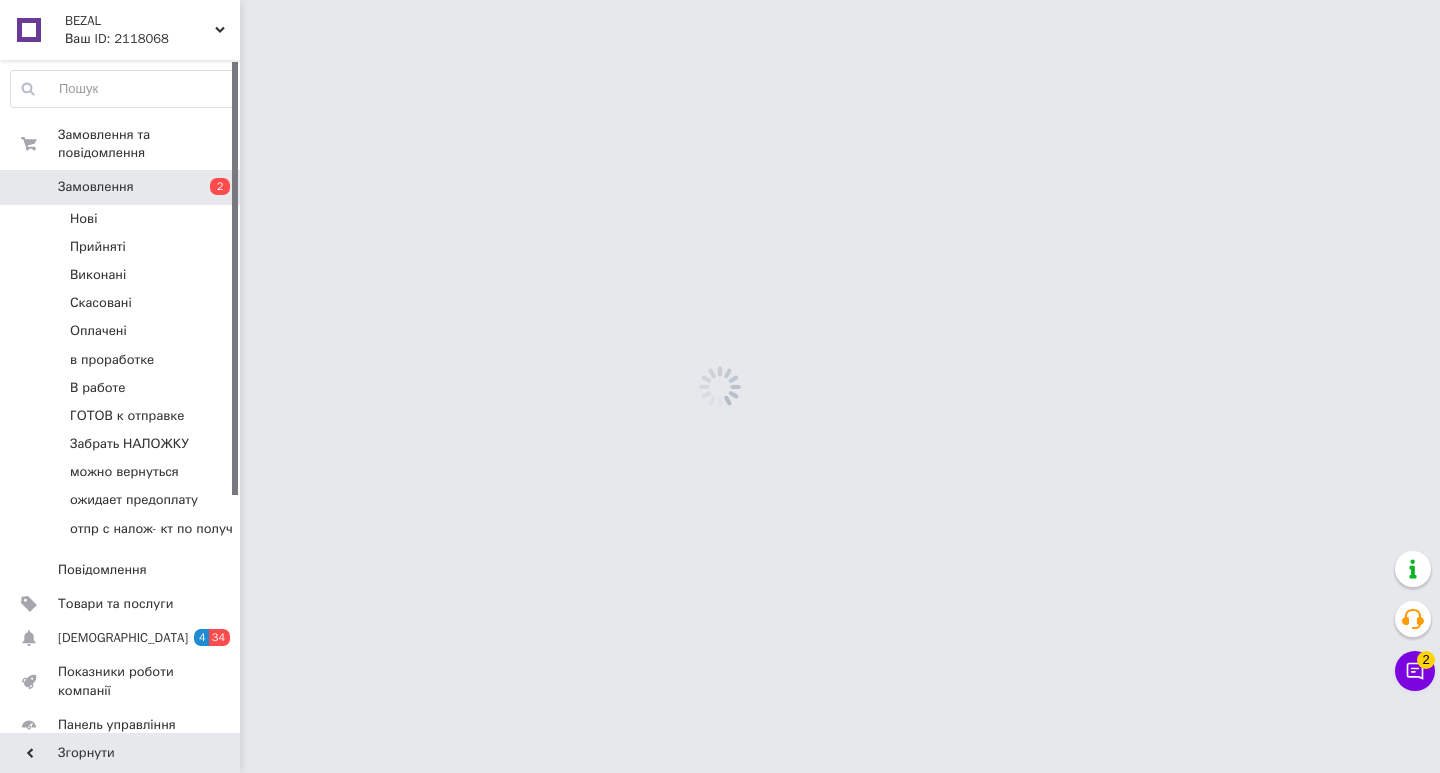 scroll, scrollTop: 0, scrollLeft: 0, axis: both 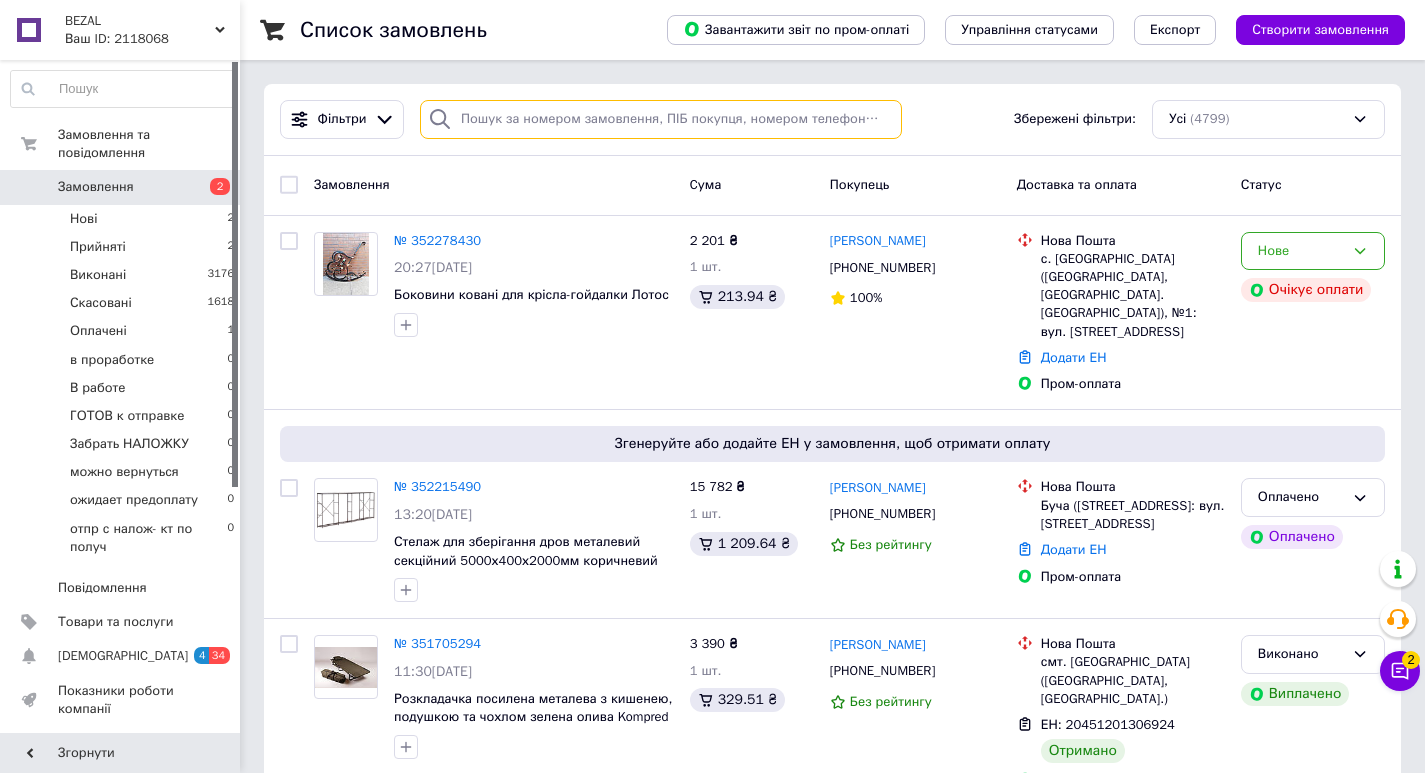 click at bounding box center (661, 119) 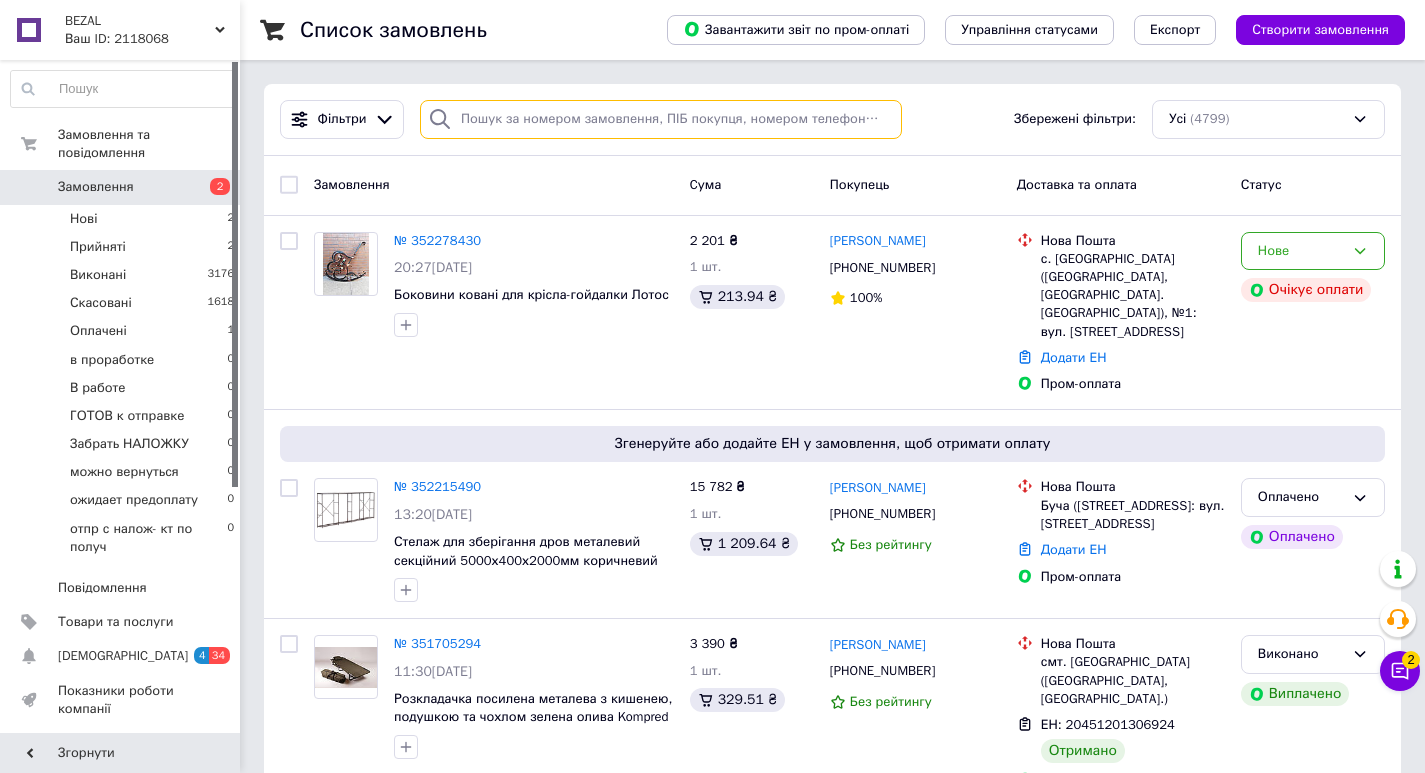 paste on "352278430" 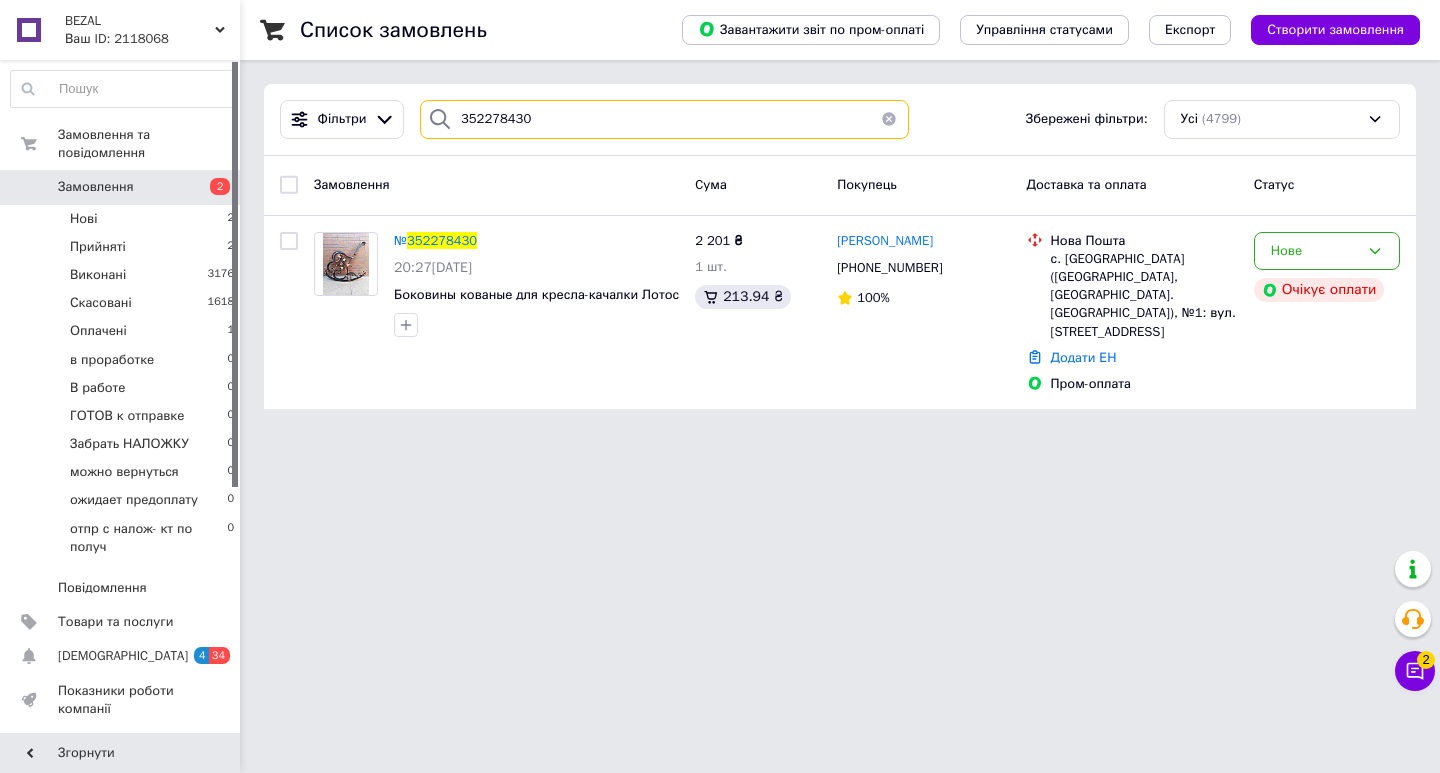 type on "352278430" 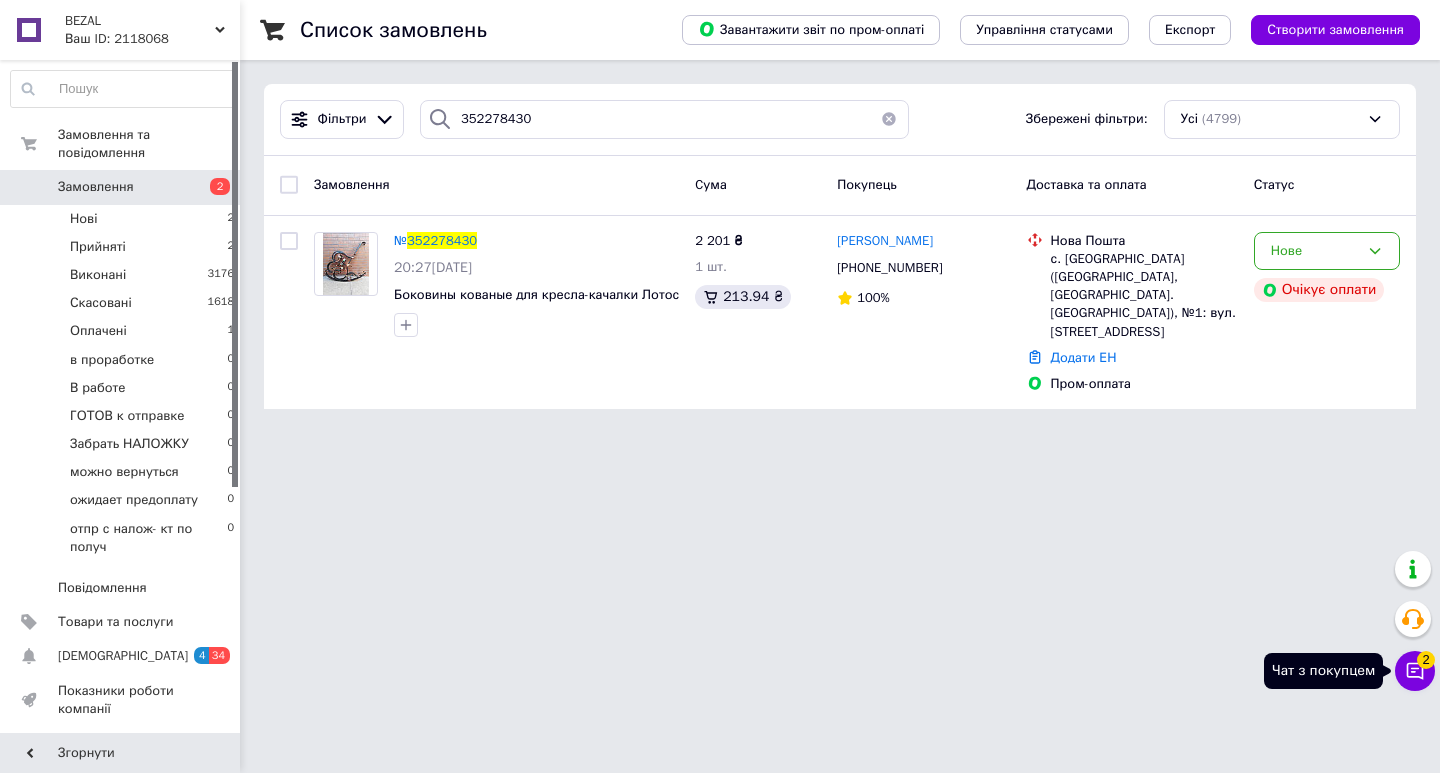 click 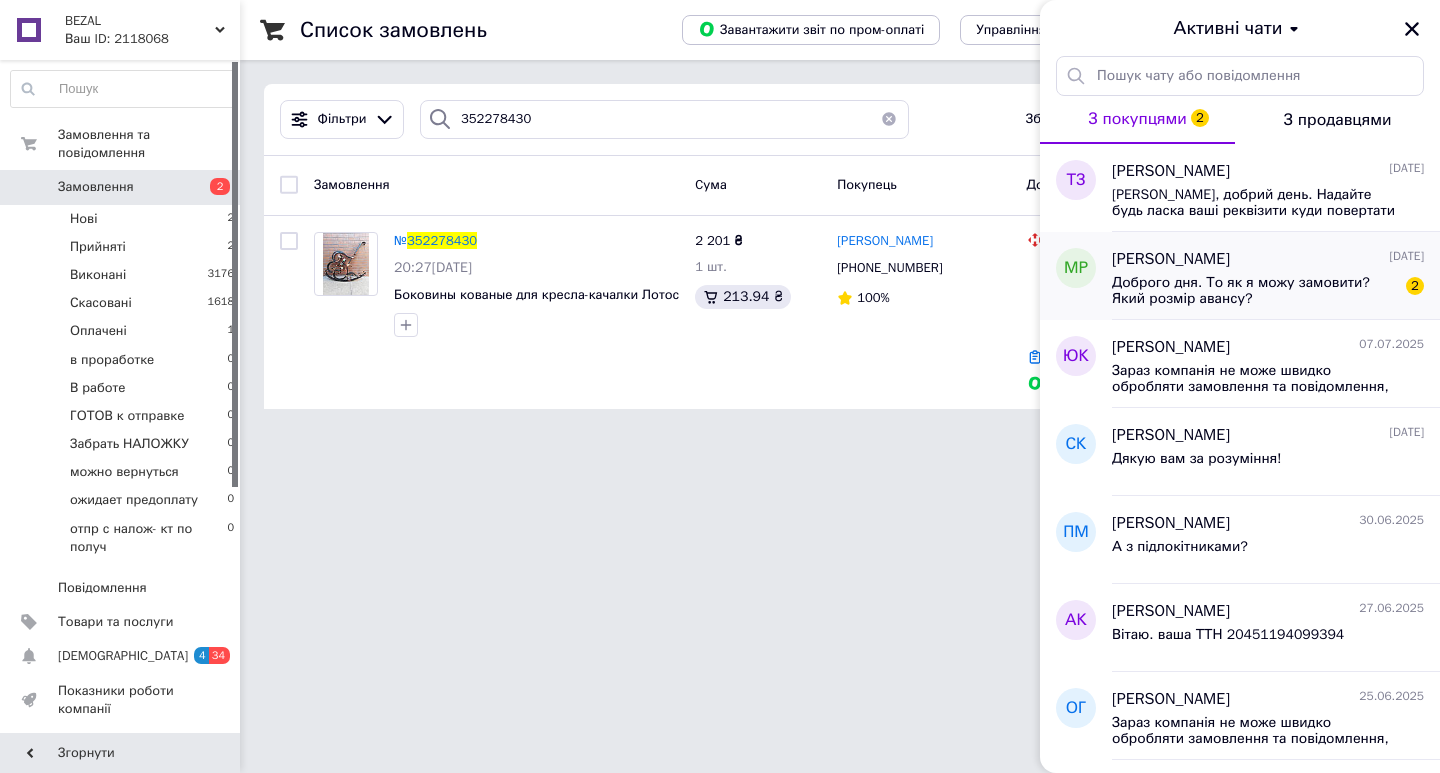 click on "Доброго дня. То як я можу замовити? Який розмір авансу?" at bounding box center (1254, 291) 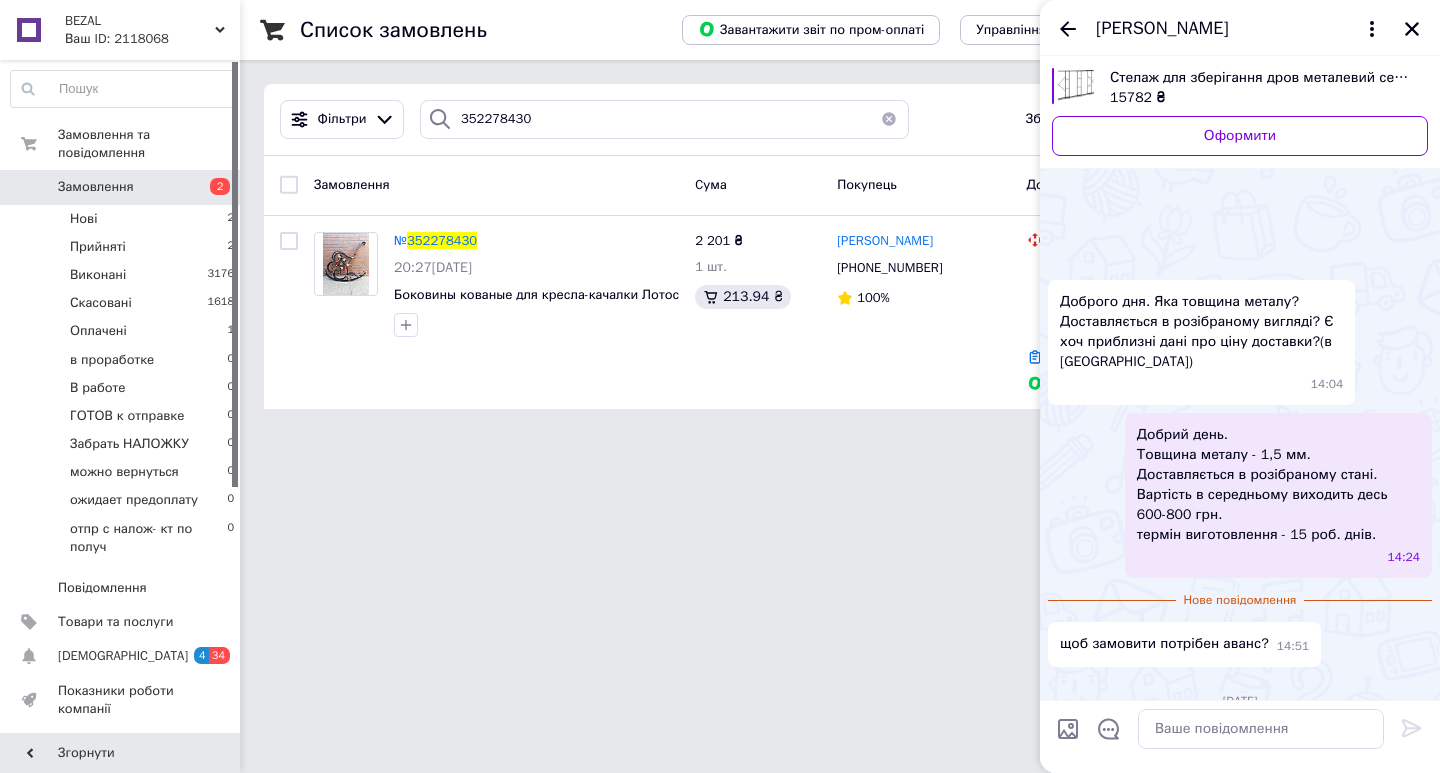 scroll, scrollTop: 121, scrollLeft: 0, axis: vertical 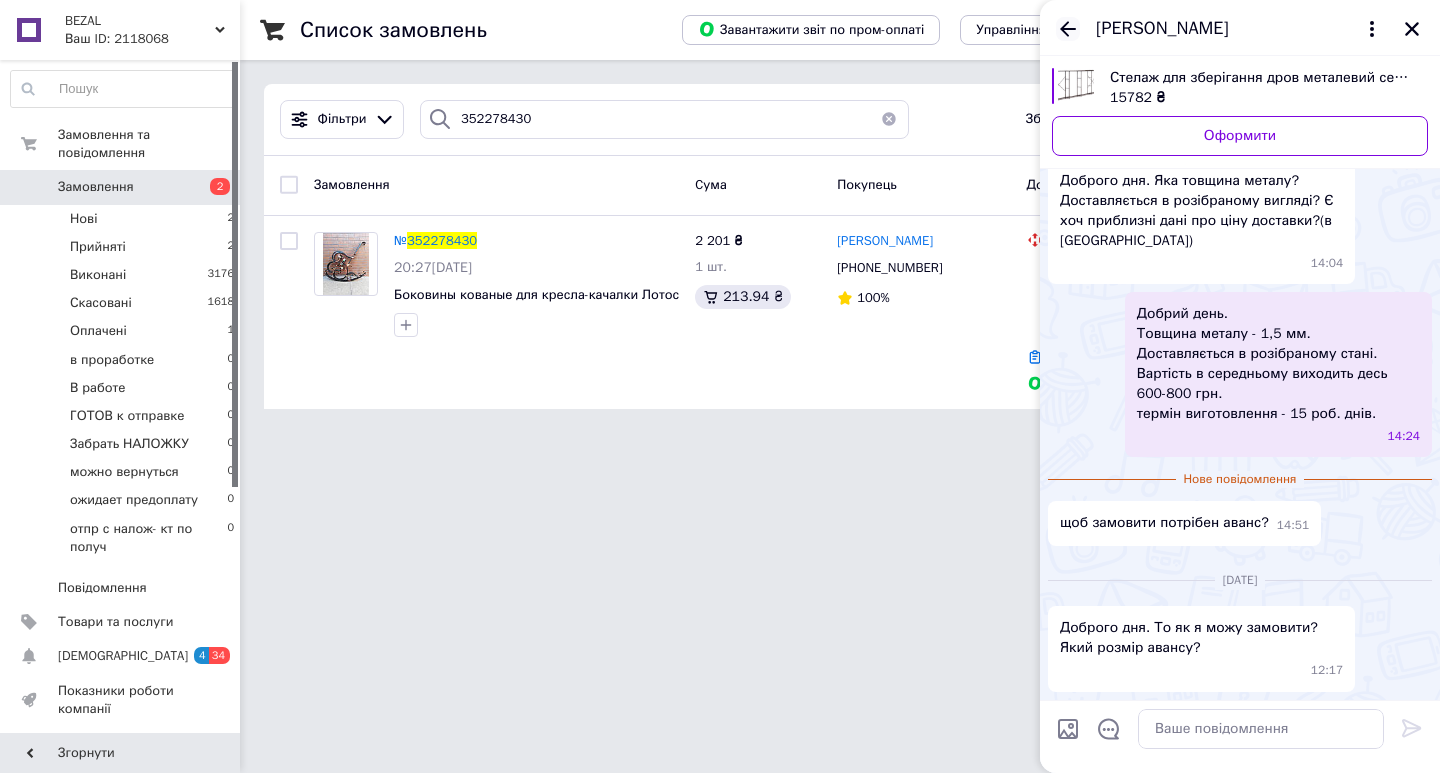 click 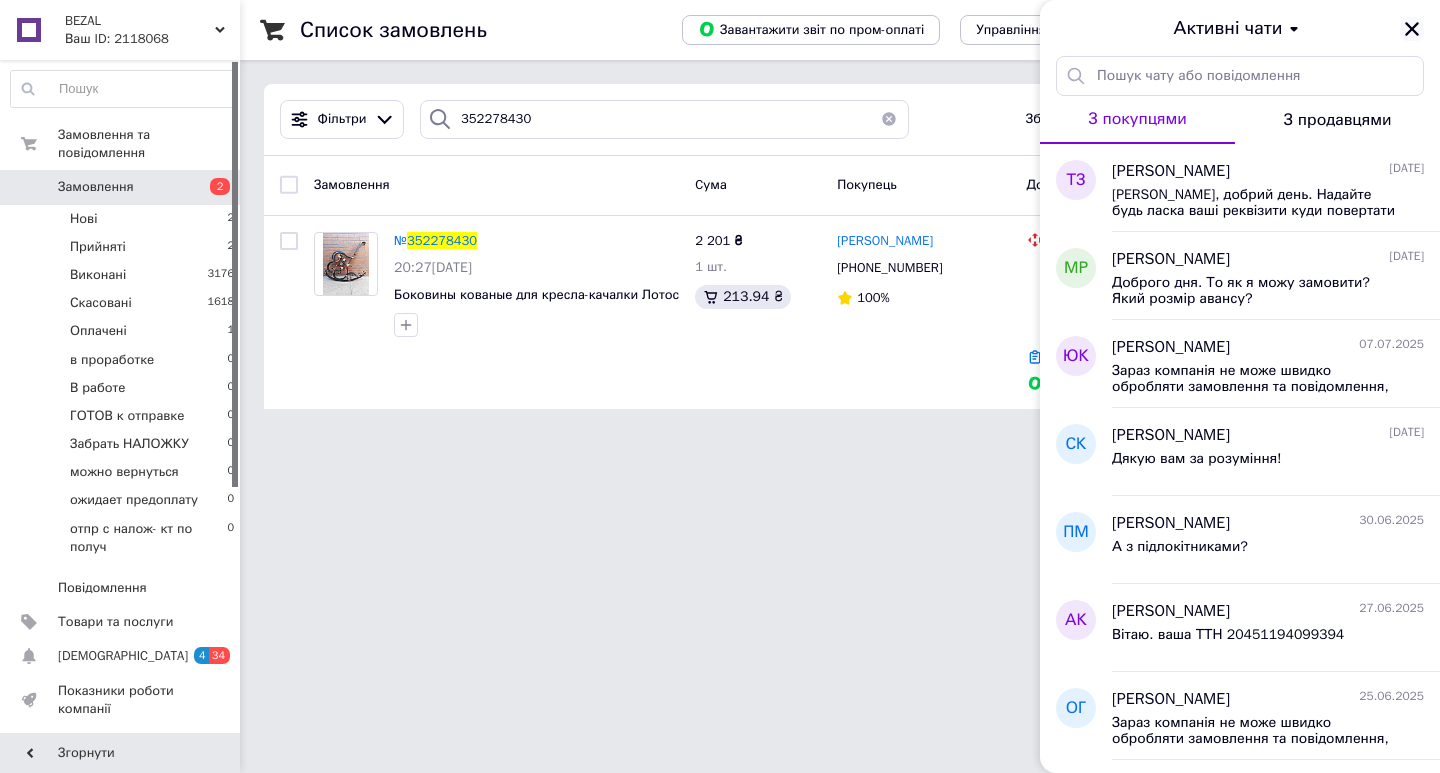 click 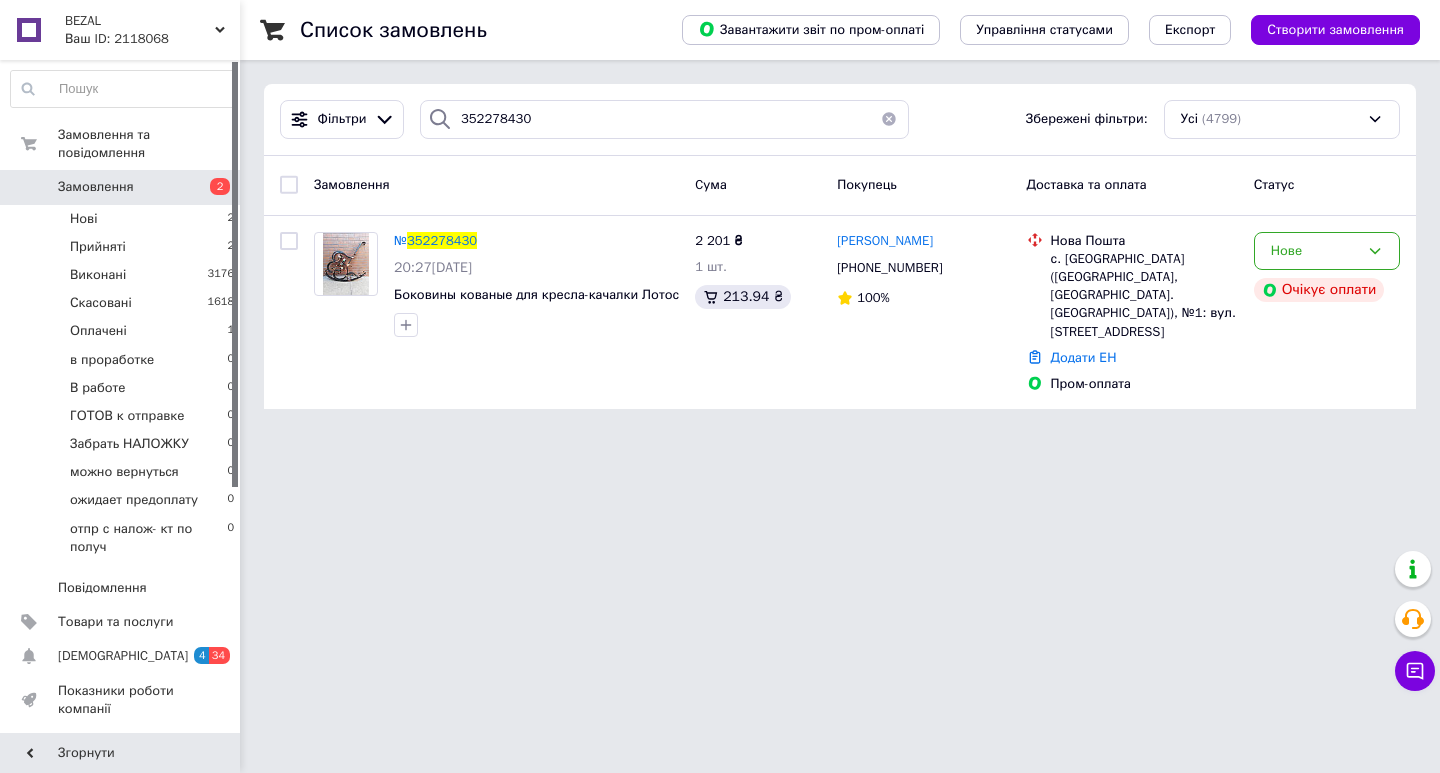 click on "Ваш ID: 2118068" at bounding box center (152, 39) 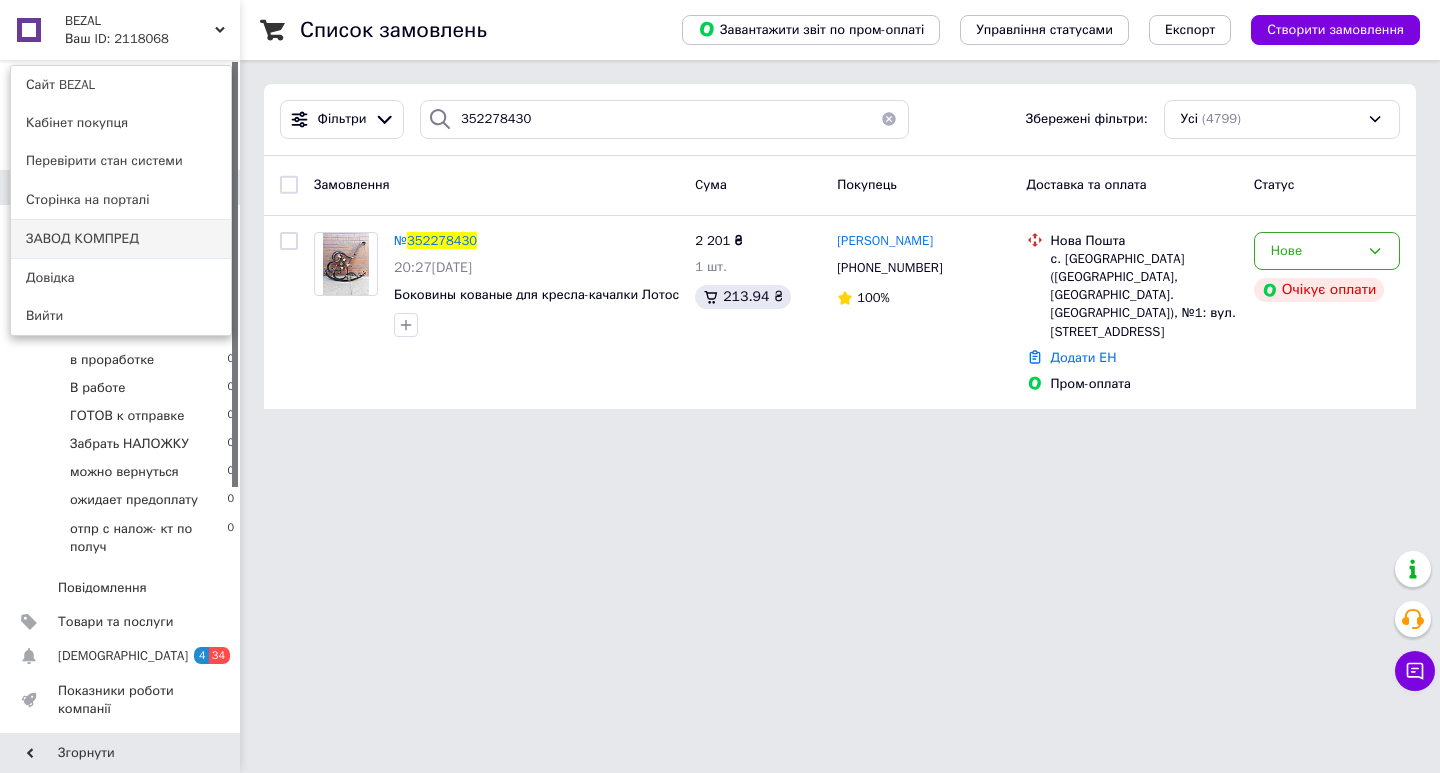 click on "ЗАВОД КОМПРЕД" at bounding box center (121, 239) 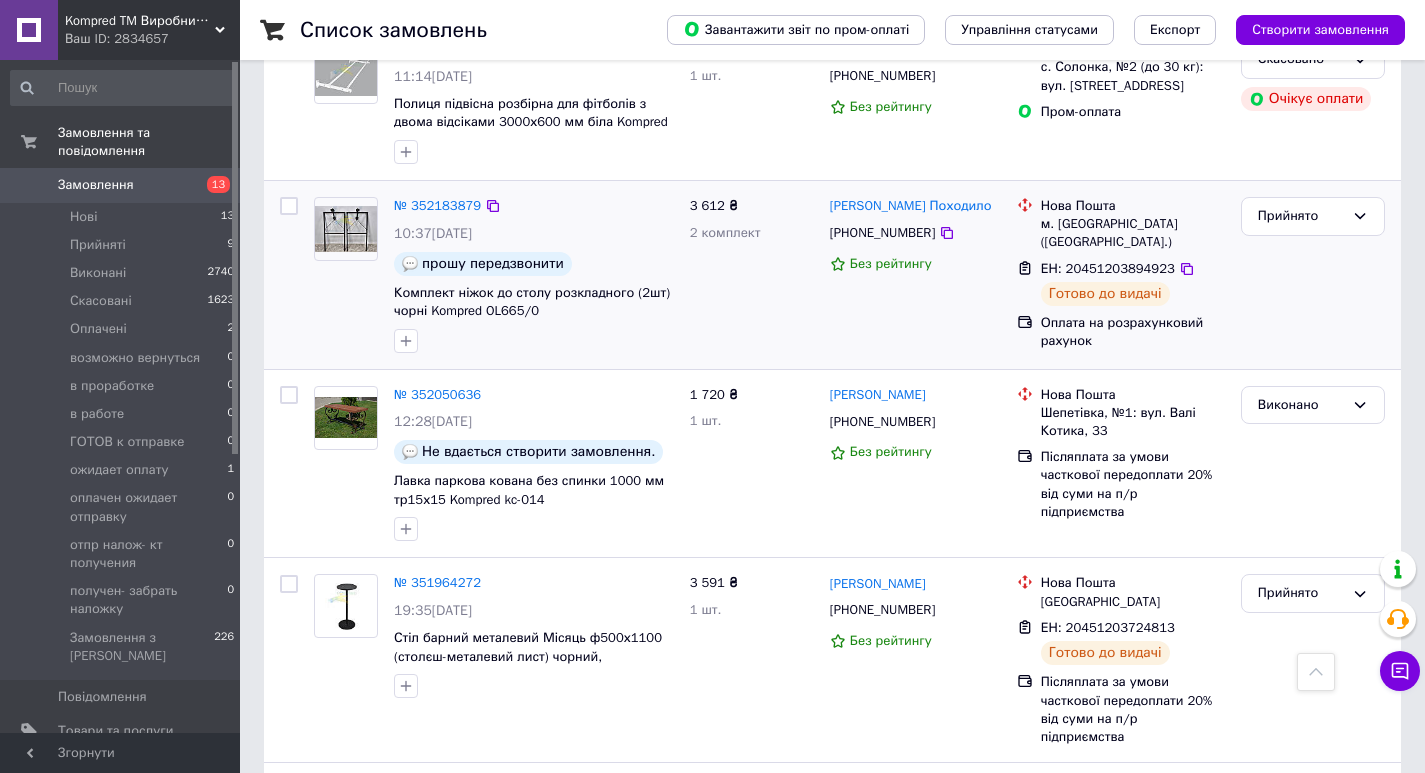 scroll, scrollTop: 0, scrollLeft: 0, axis: both 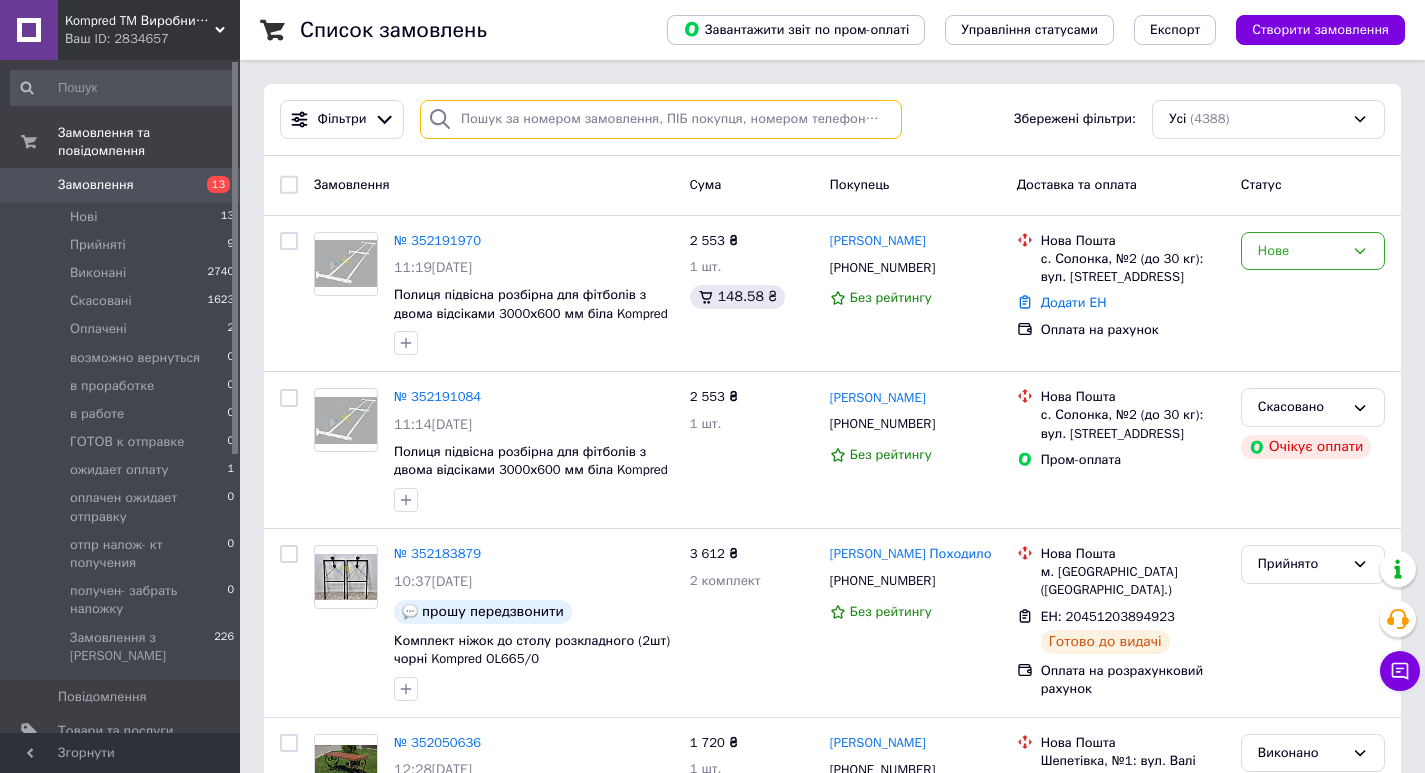 click at bounding box center (661, 119) 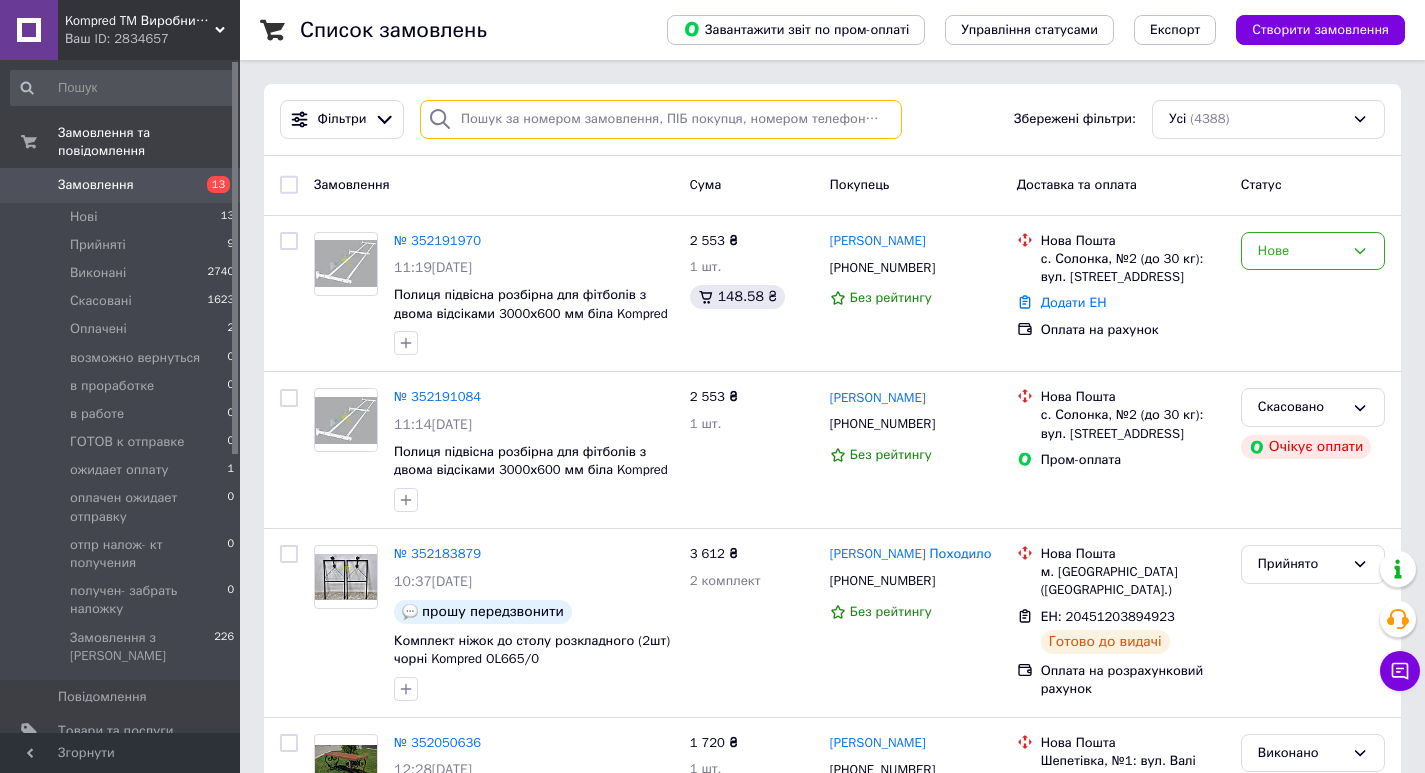 paste on "352050636" 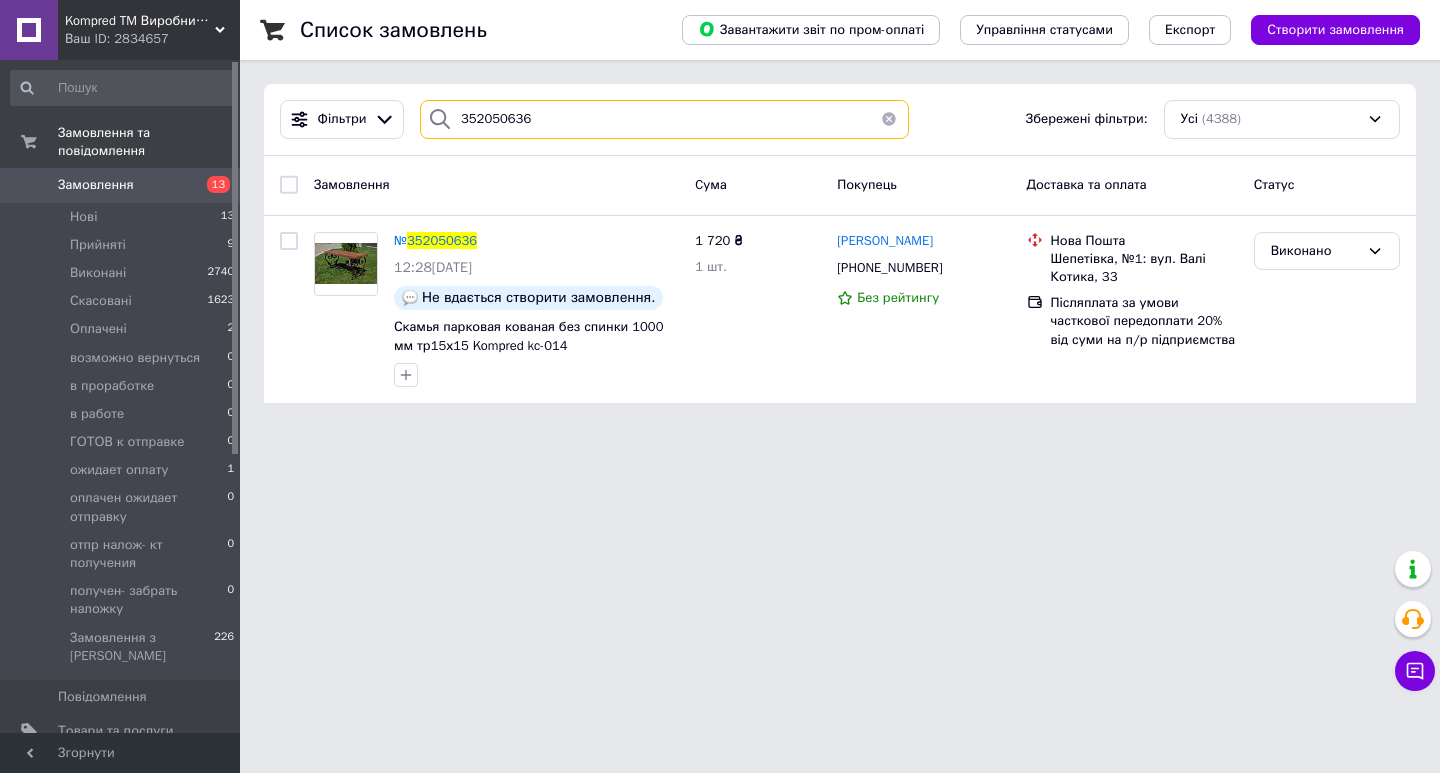 type on "352050636" 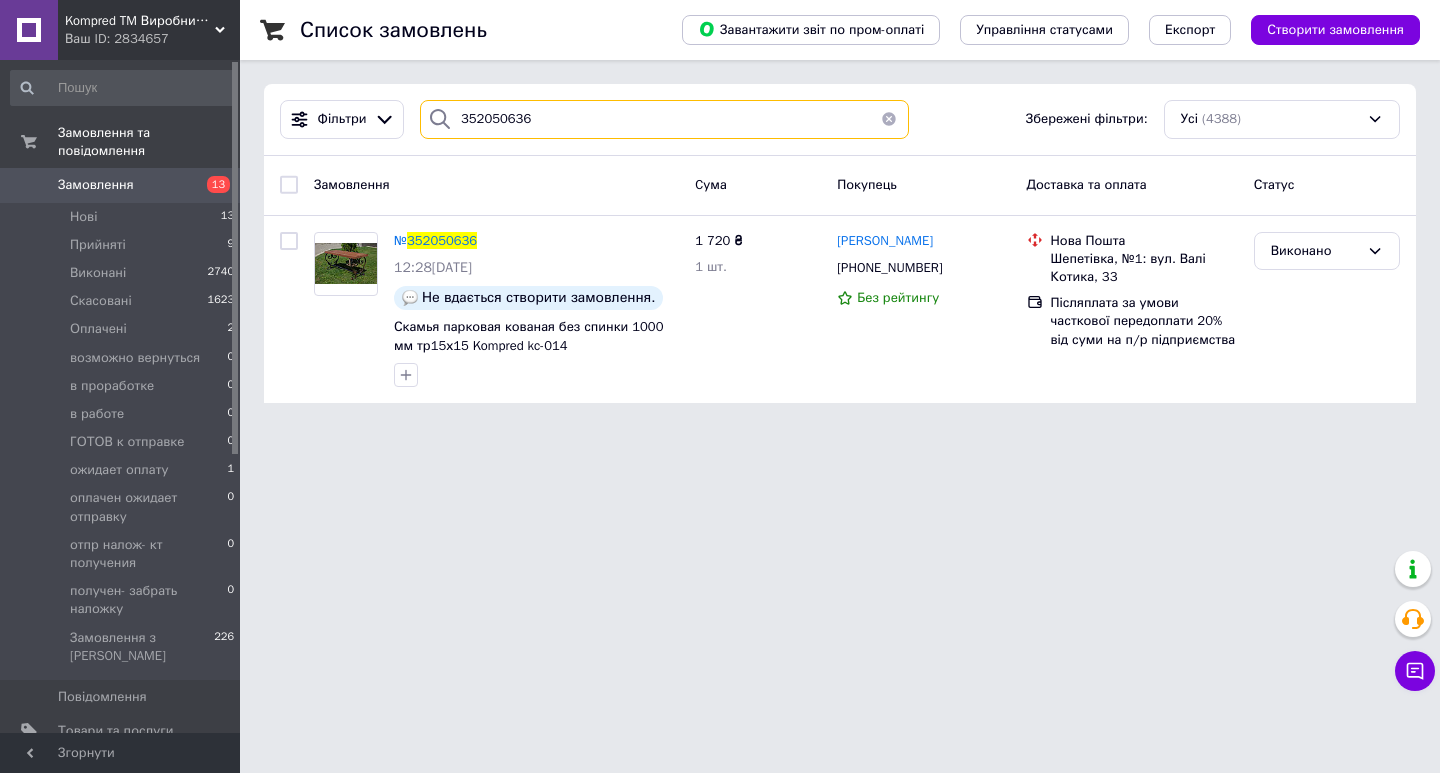 type 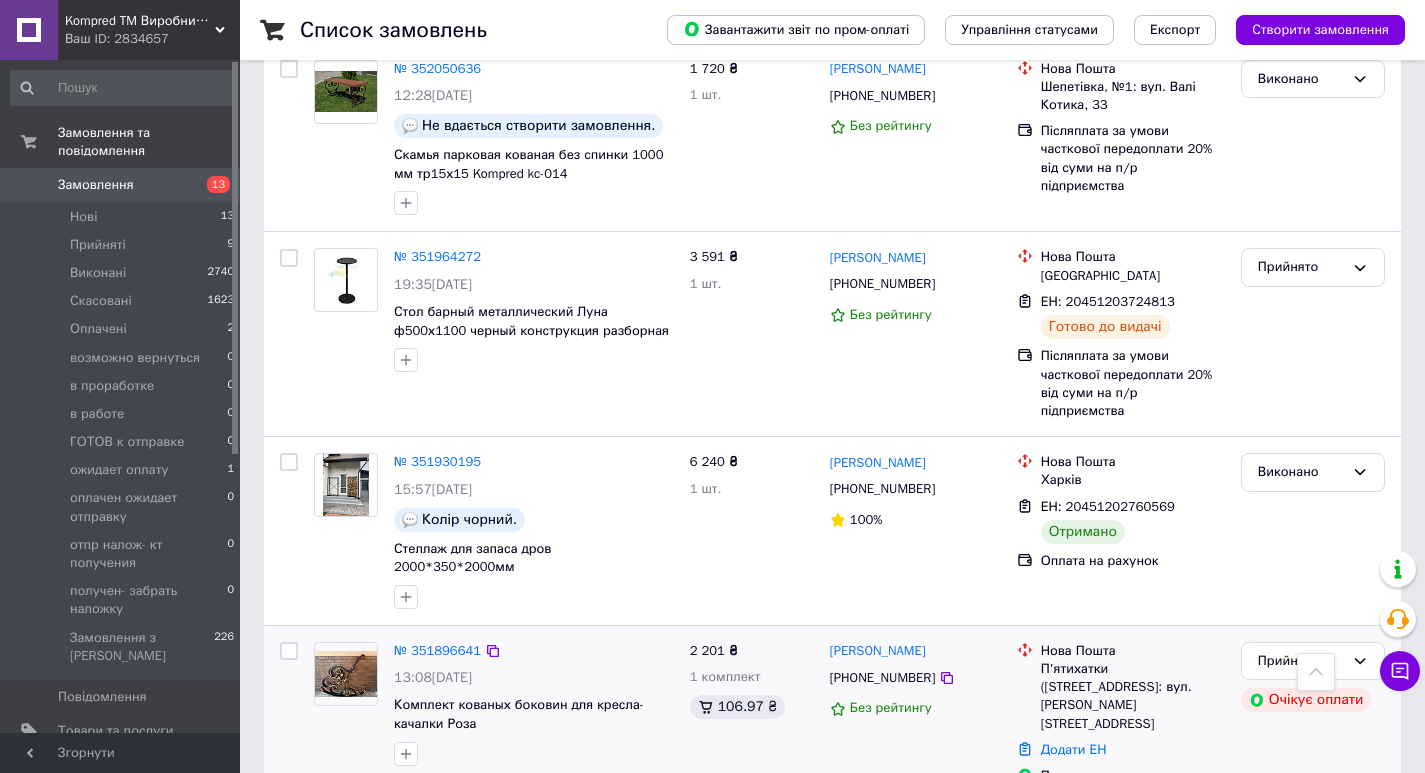 scroll, scrollTop: 900, scrollLeft: 0, axis: vertical 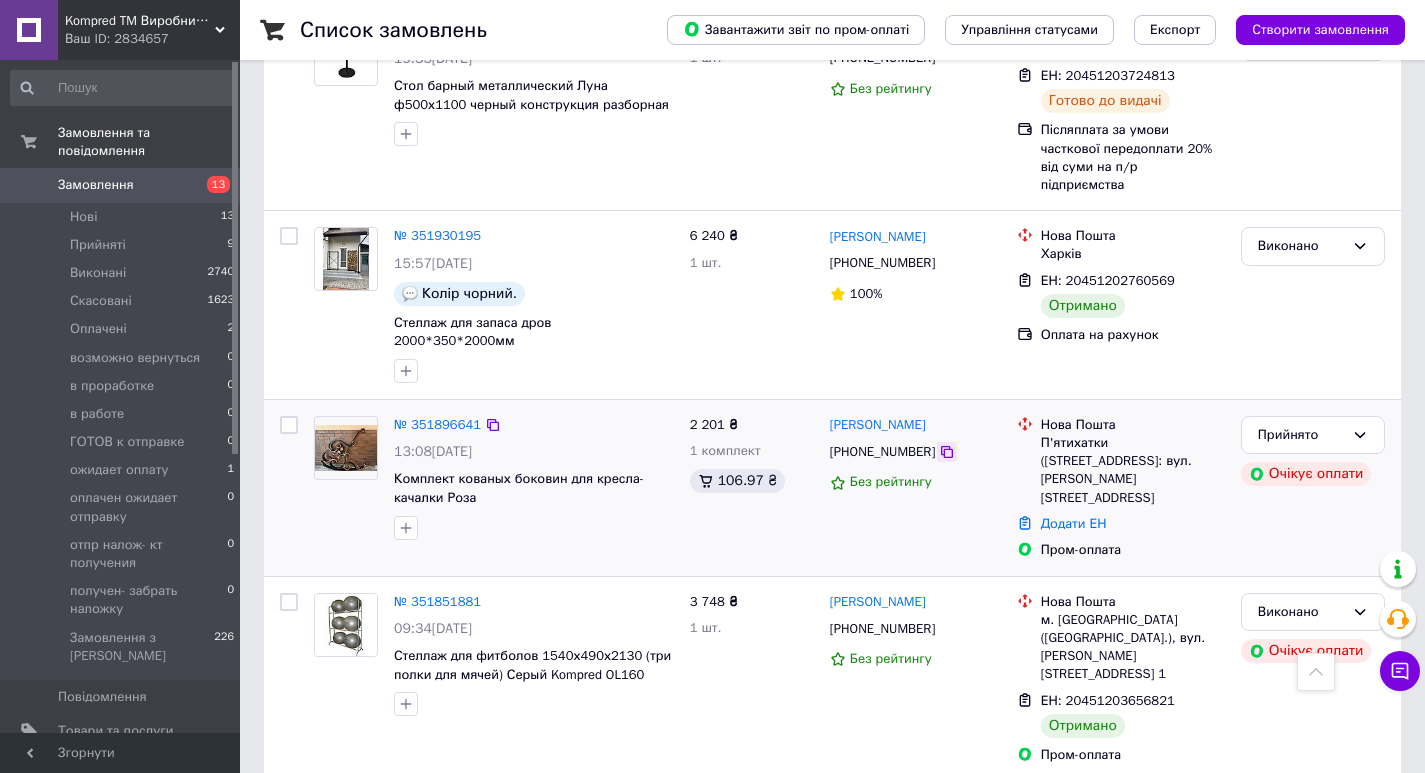click 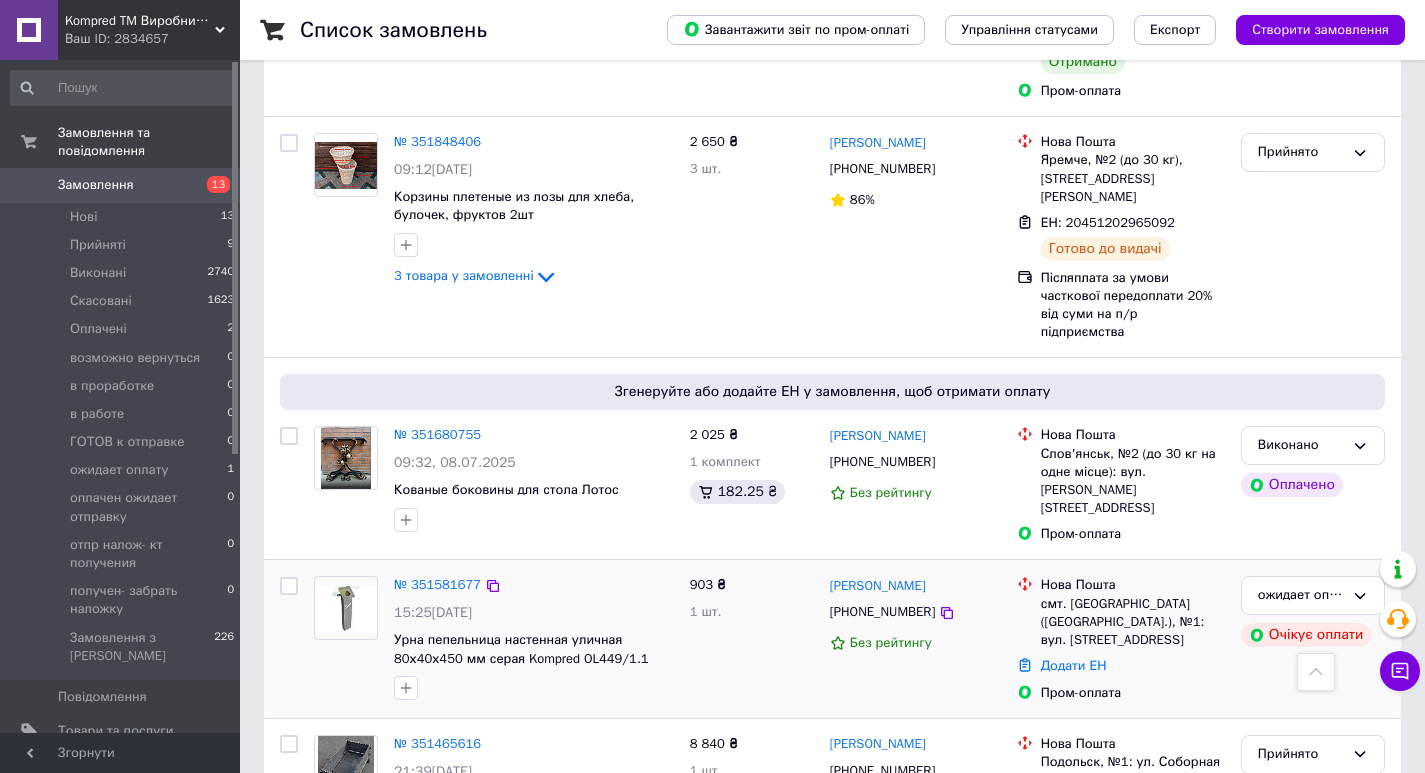 scroll, scrollTop: 1600, scrollLeft: 0, axis: vertical 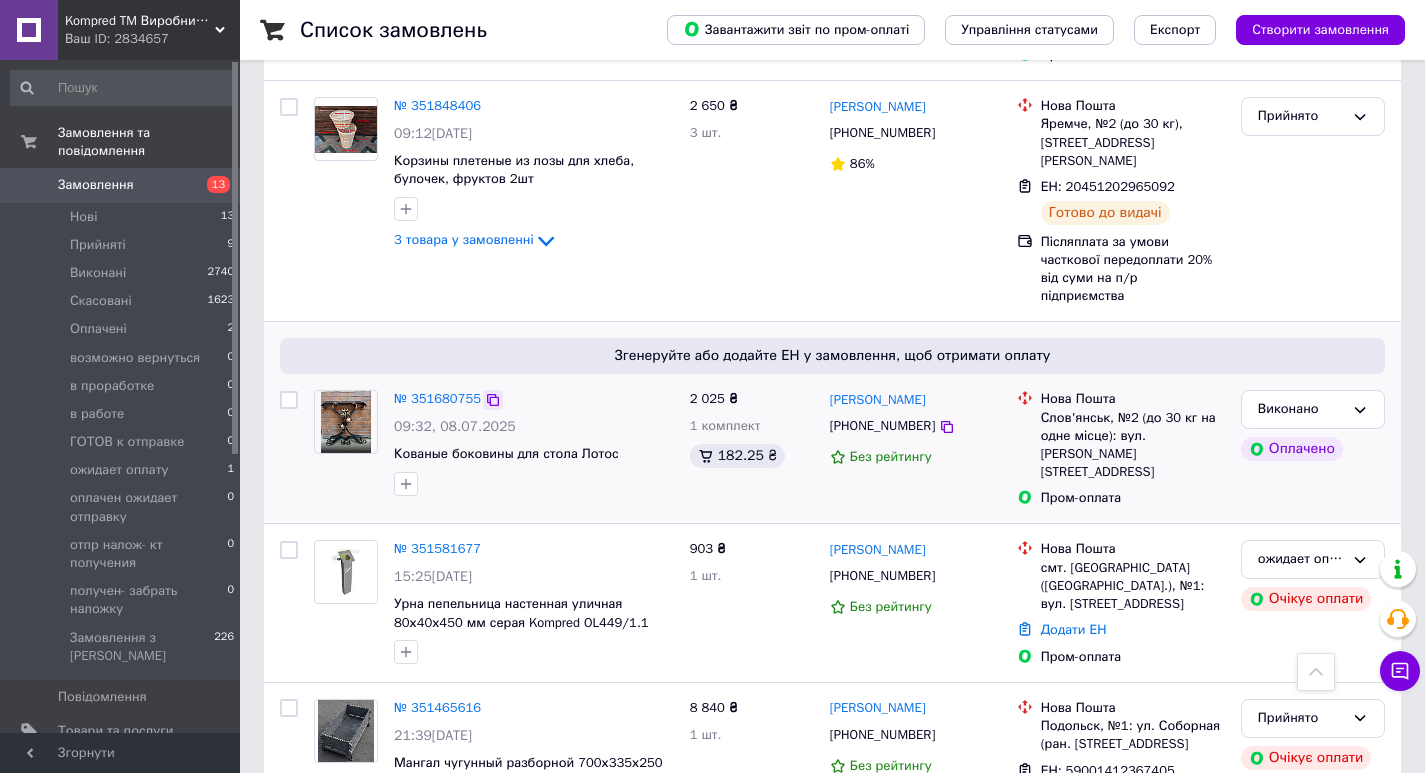 click 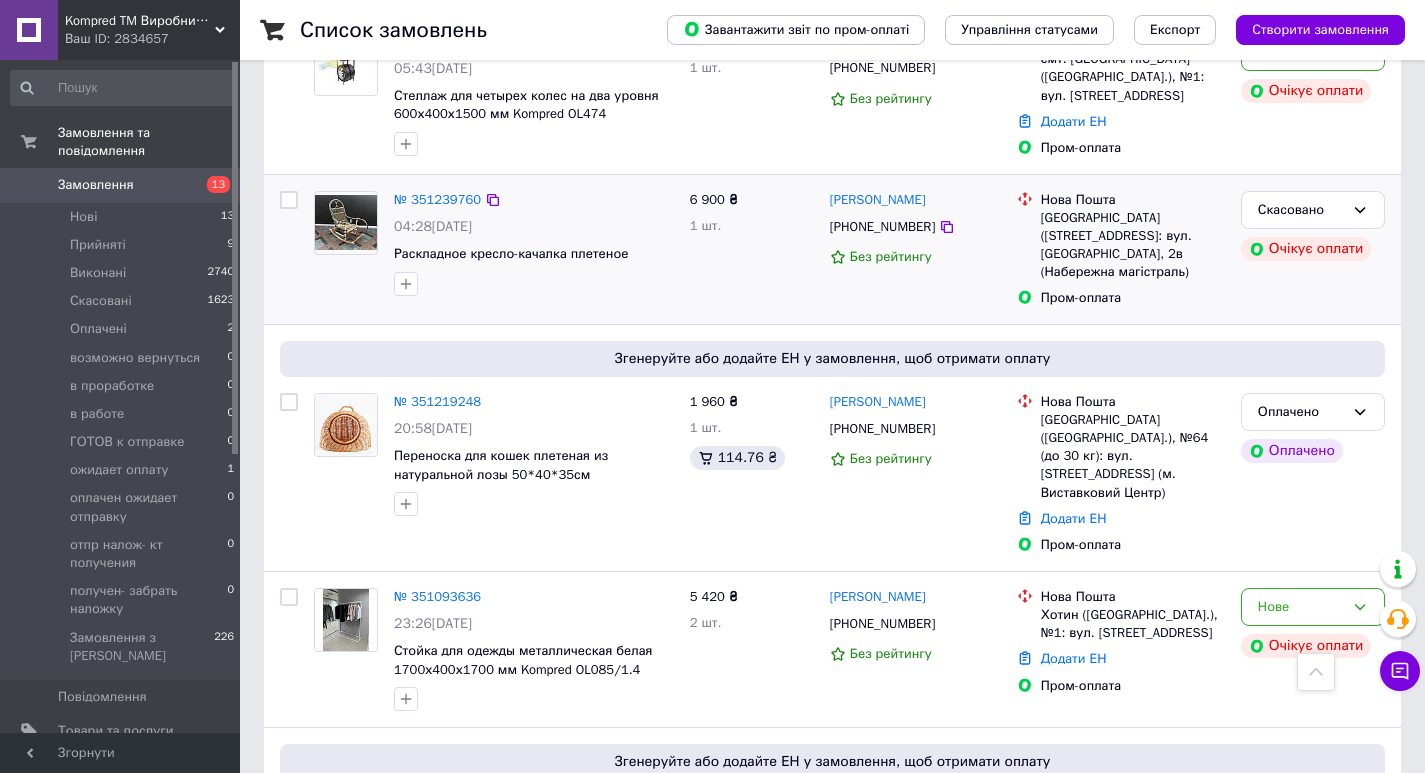 scroll, scrollTop: 3074, scrollLeft: 0, axis: vertical 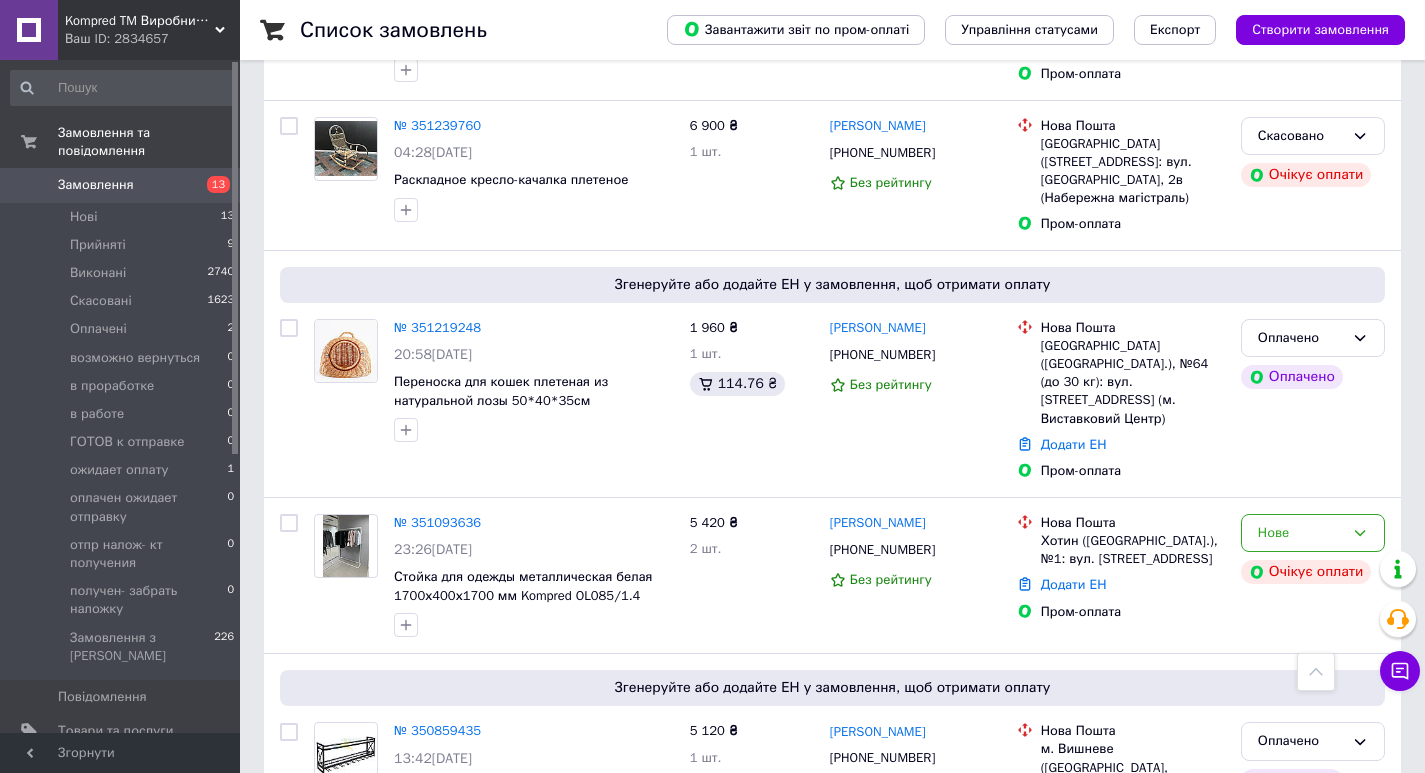 click on "2" at bounding box center [327, 945] 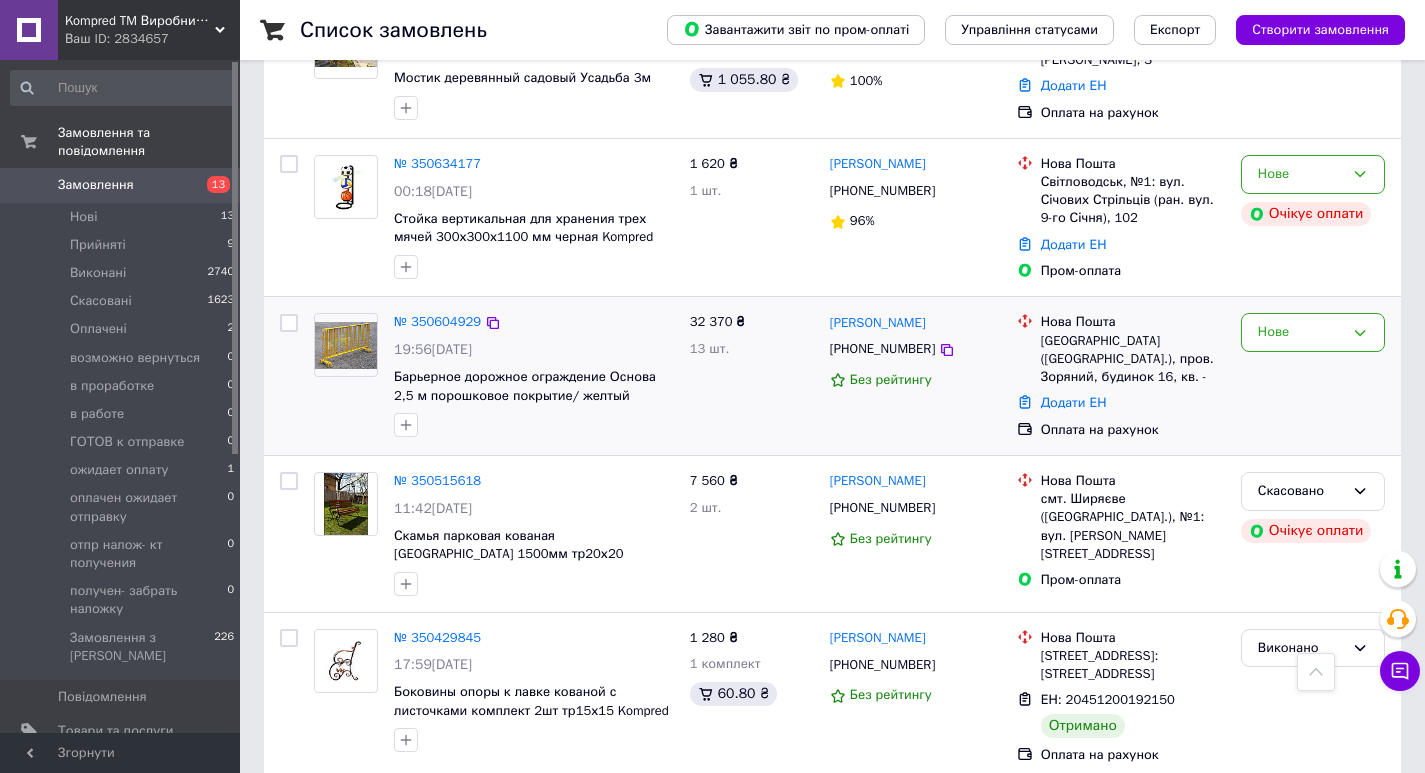 scroll, scrollTop: 600, scrollLeft: 0, axis: vertical 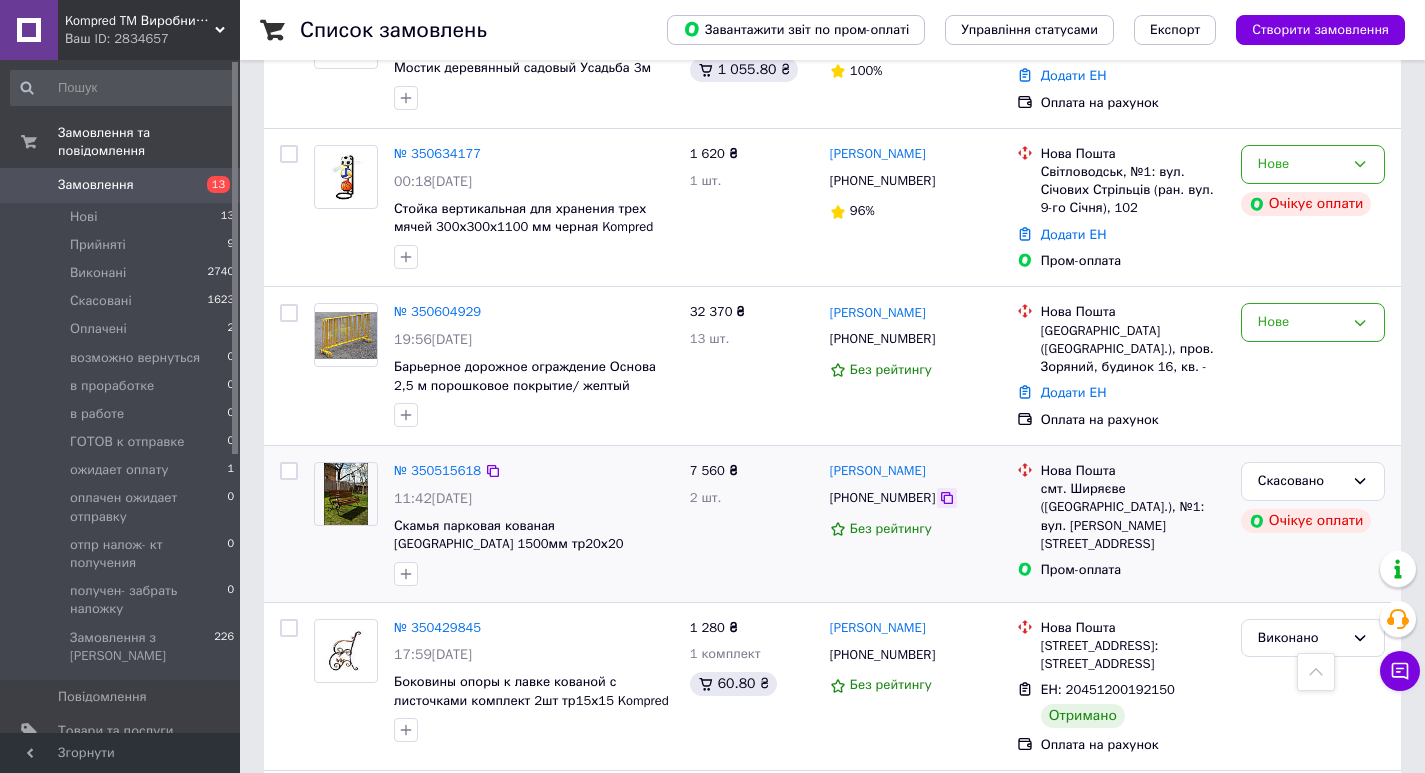 click 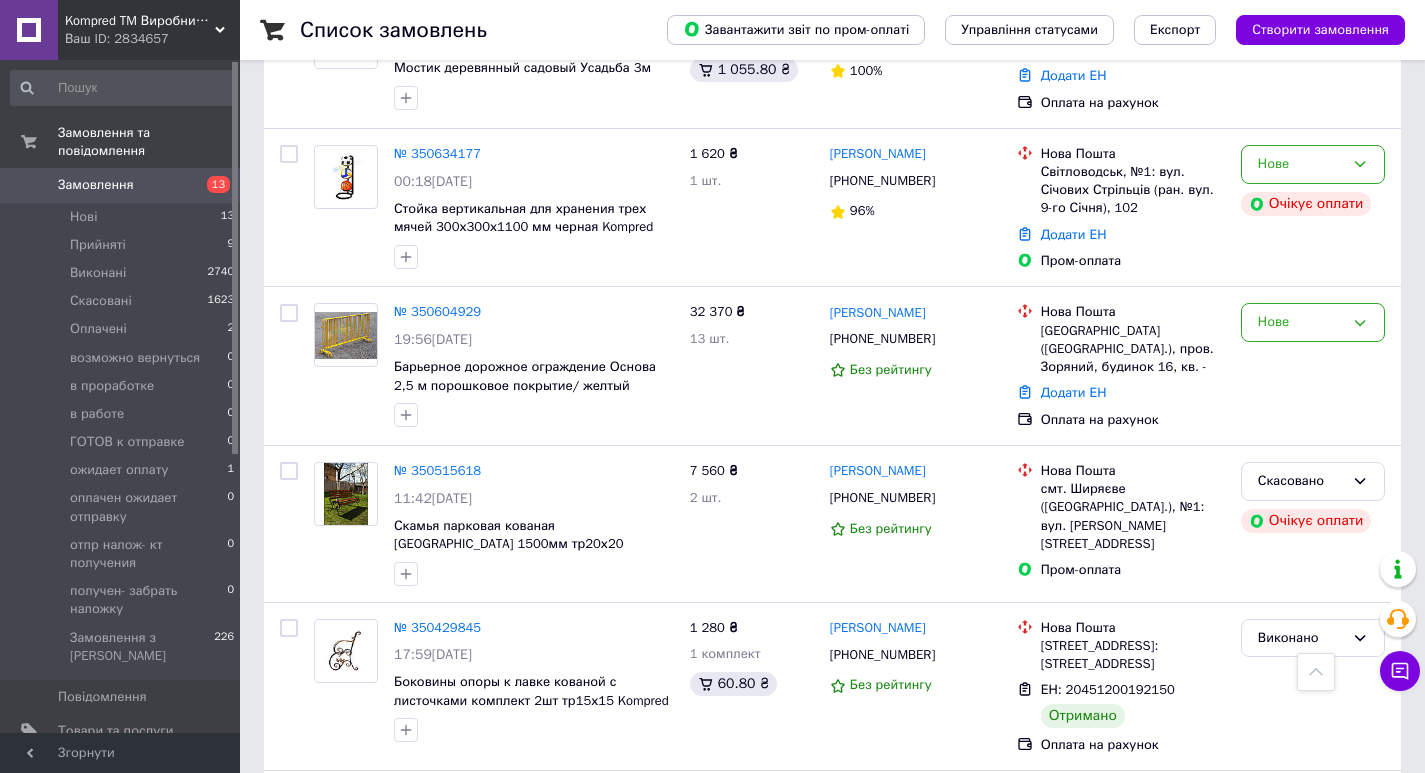 click on "Kompred TM Виробниче підприємство" at bounding box center (140, 21) 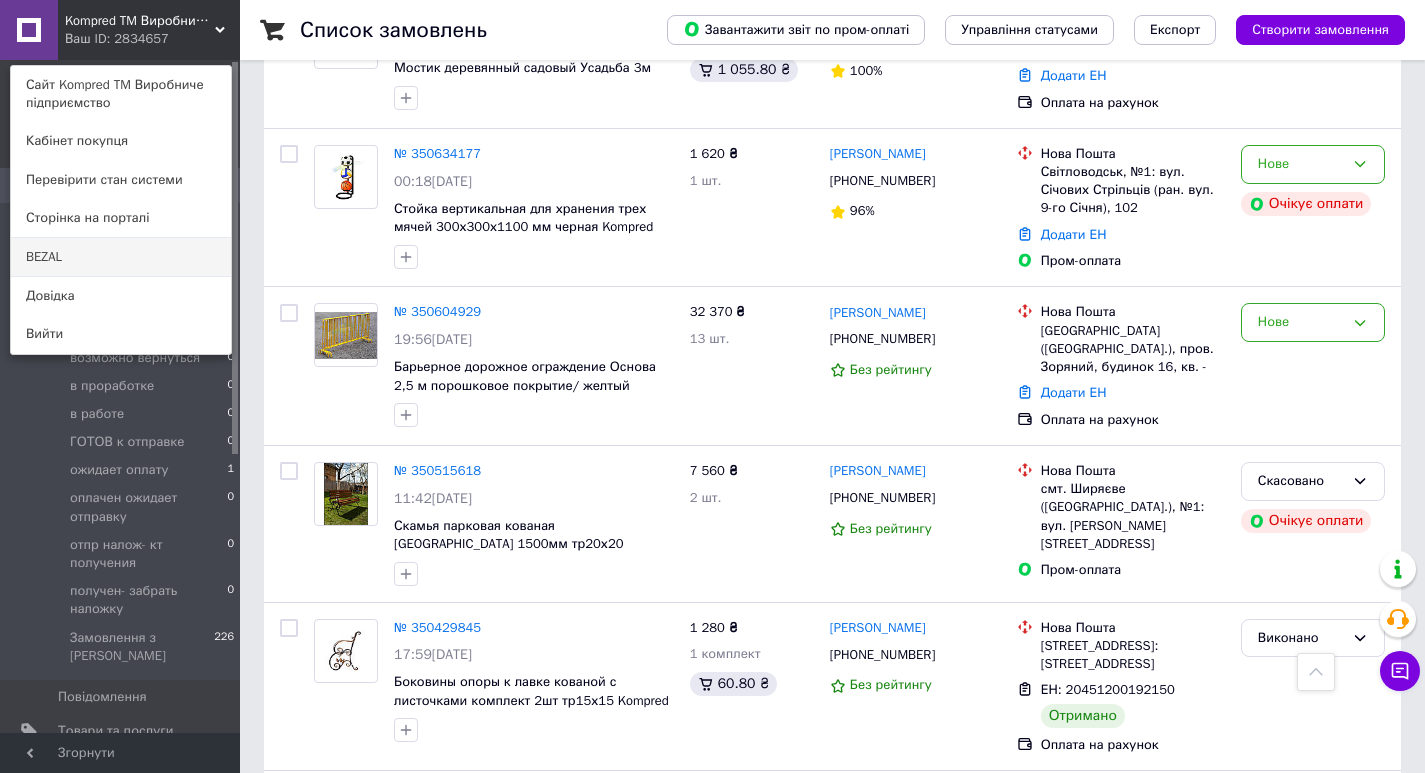 click on "BEZAL" at bounding box center (121, 257) 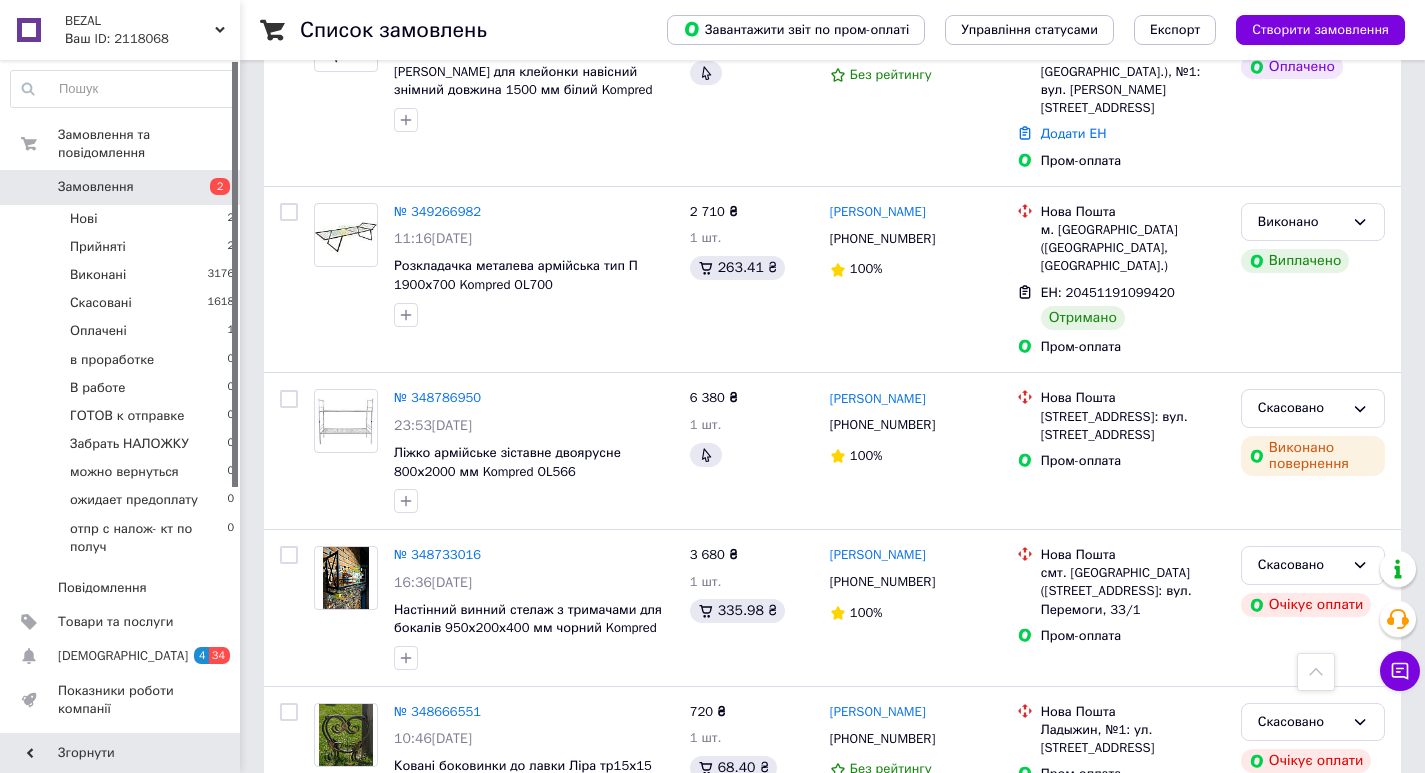 scroll, scrollTop: 2903, scrollLeft: 0, axis: vertical 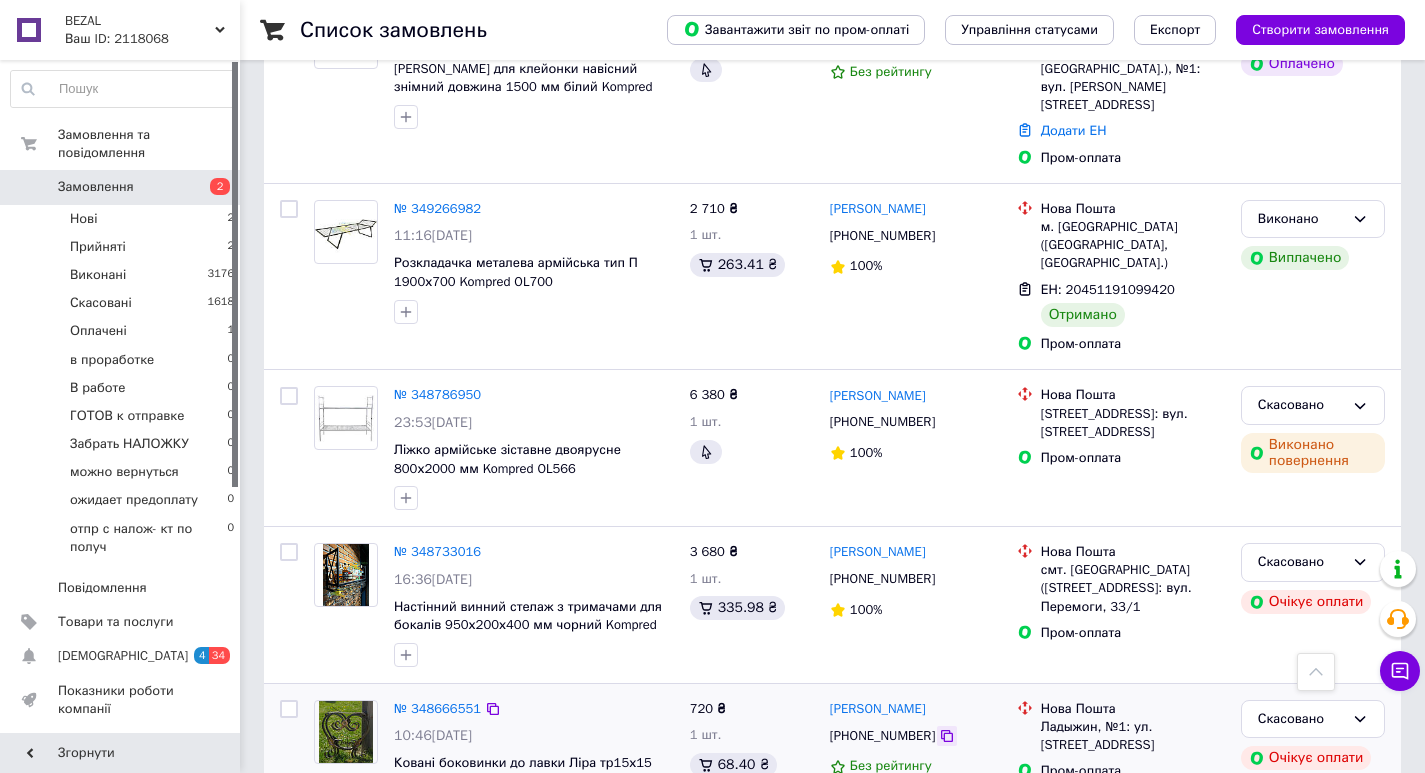click 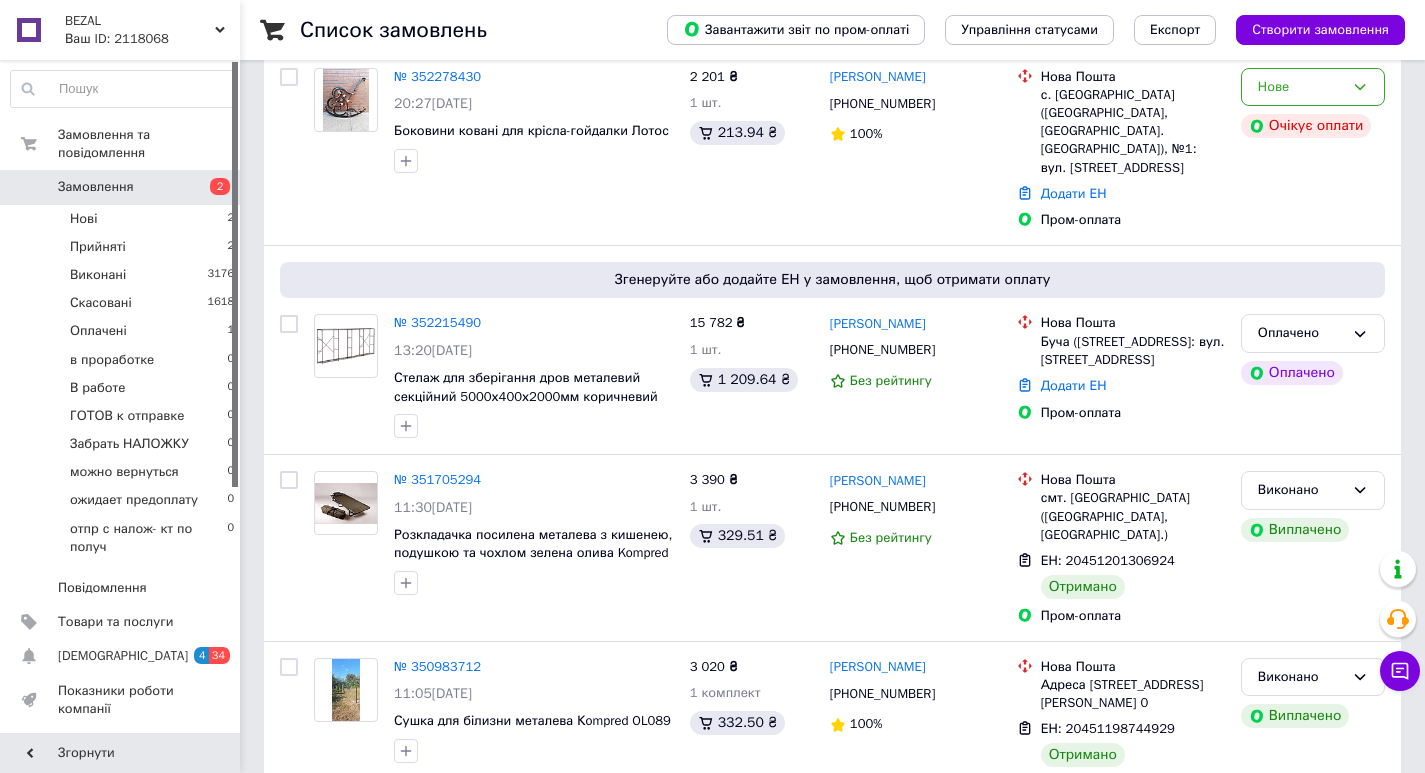 scroll, scrollTop: 0, scrollLeft: 0, axis: both 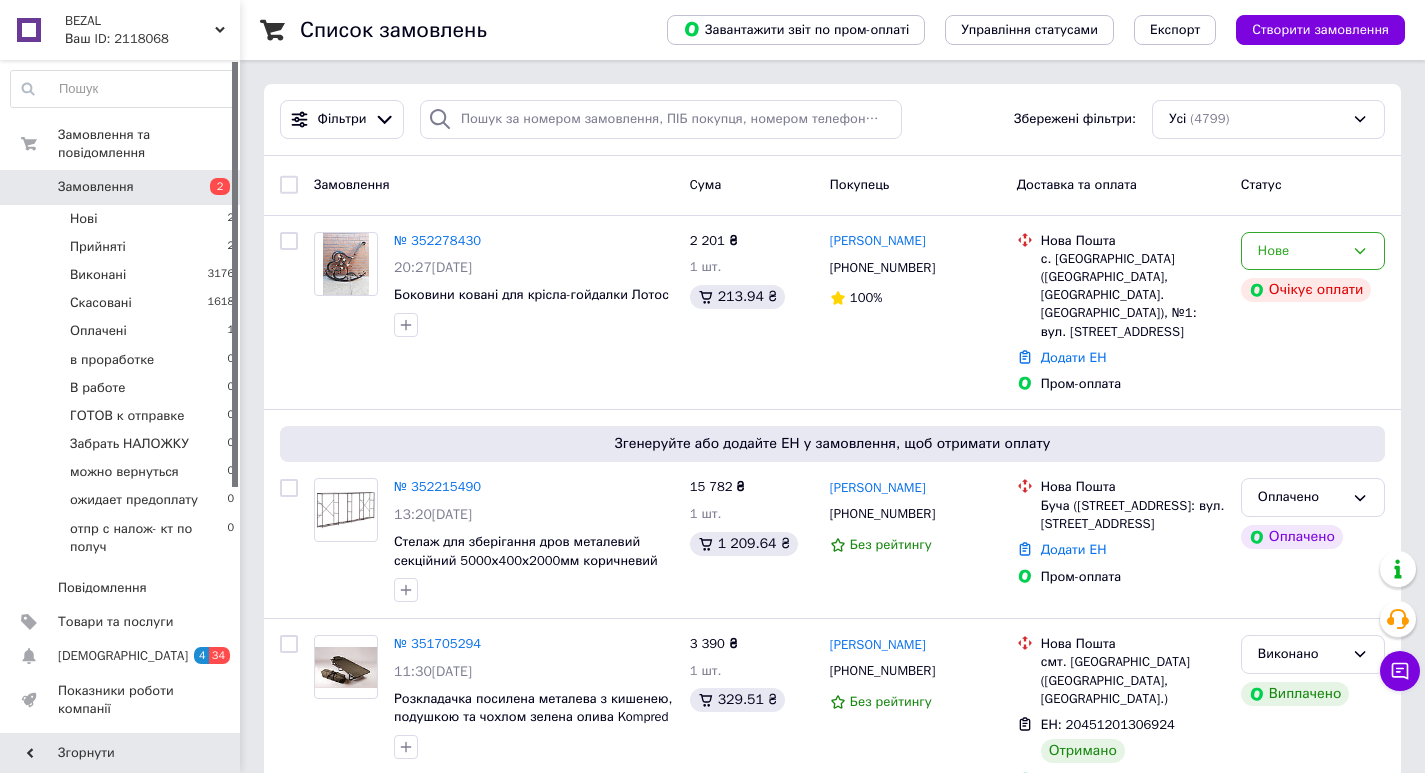 click on "Ваш ID: 2118068" at bounding box center (152, 39) 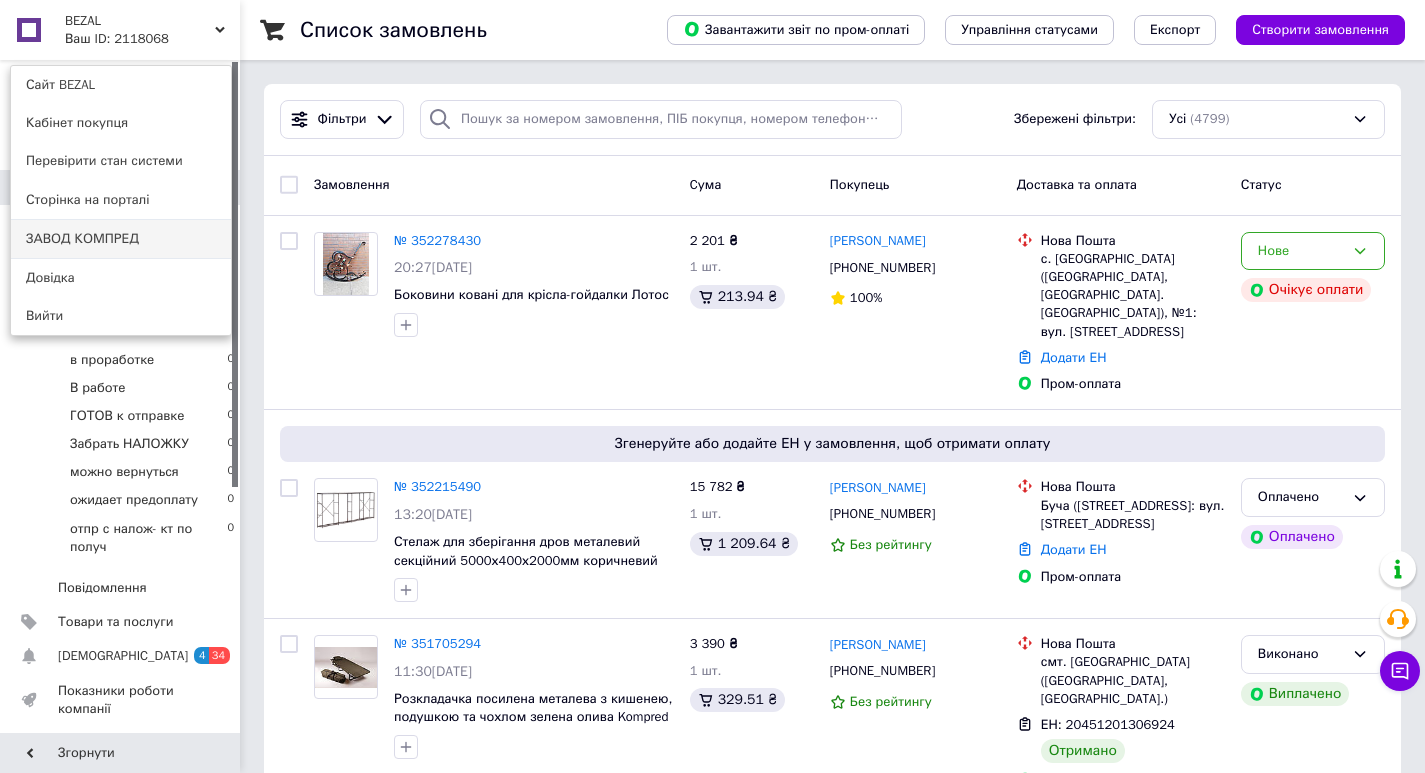 click on "ЗАВОД КОМПРЕД" at bounding box center [121, 239] 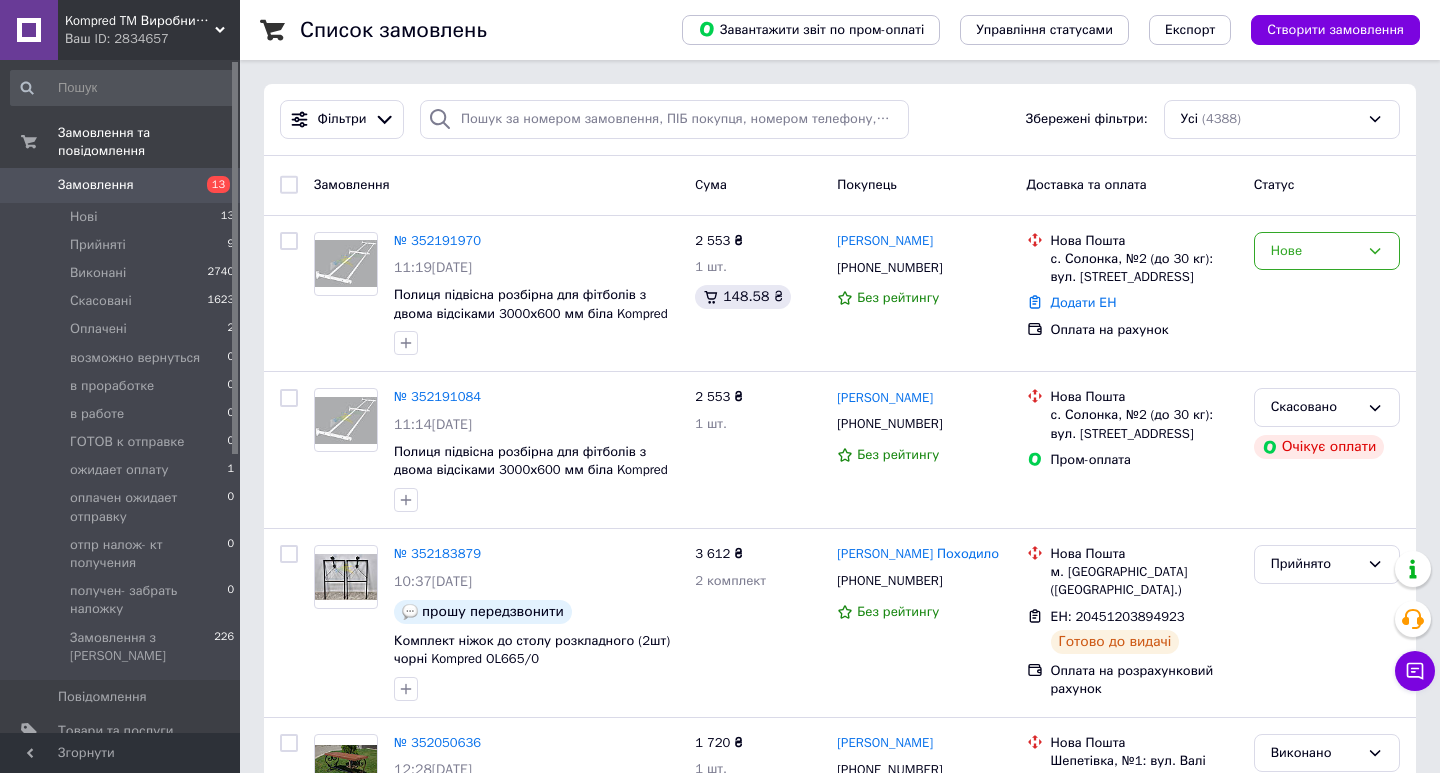 click at bounding box center [664, 119] 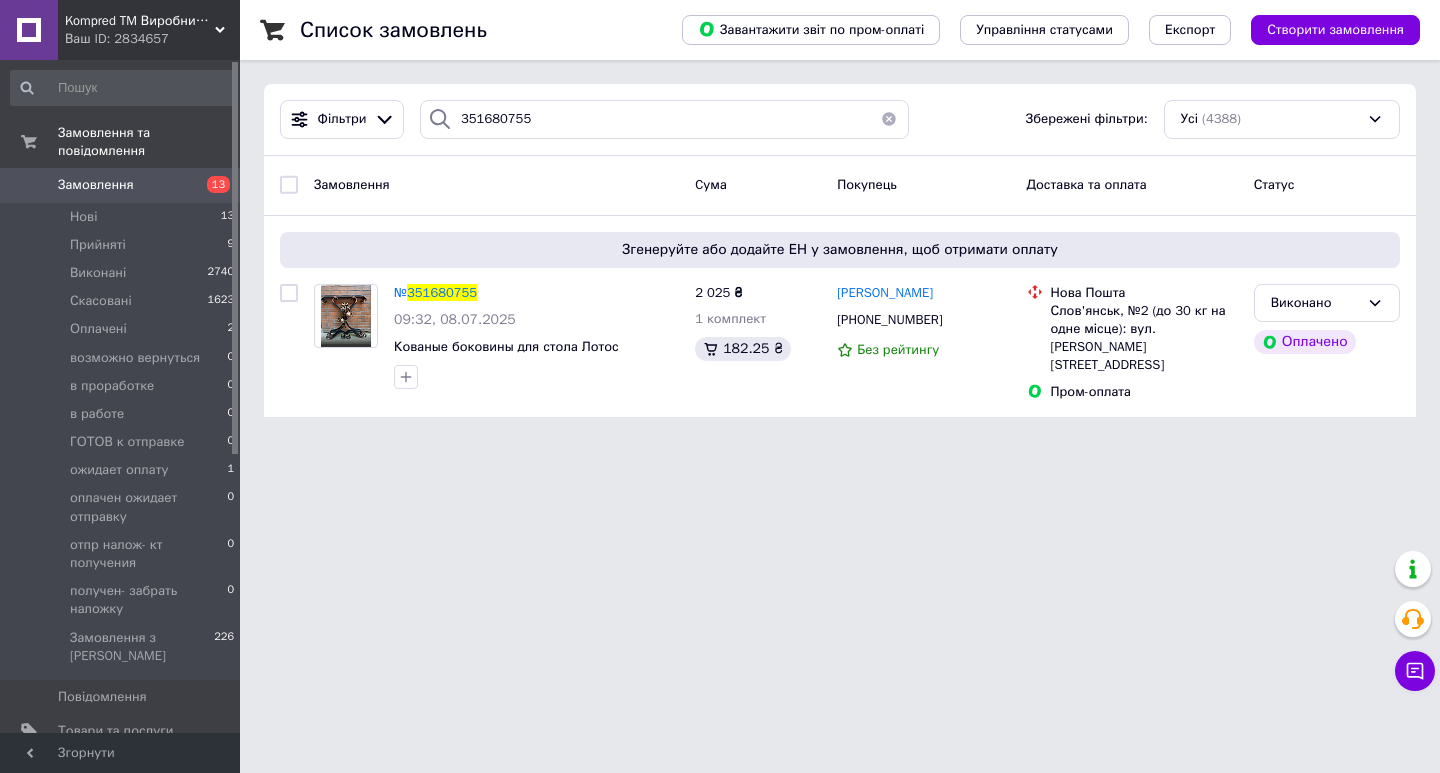 type on "351680755" 